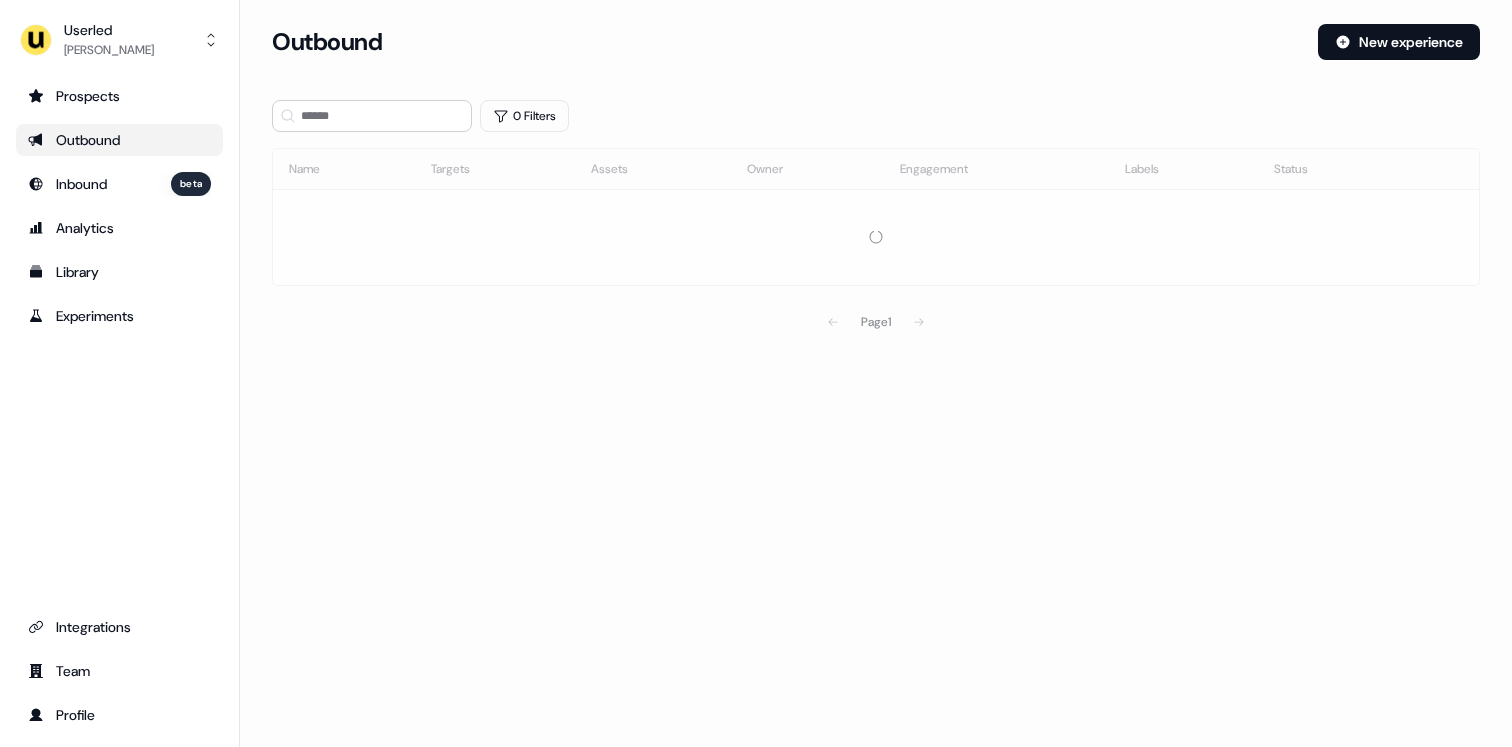 scroll, scrollTop: 0, scrollLeft: 0, axis: both 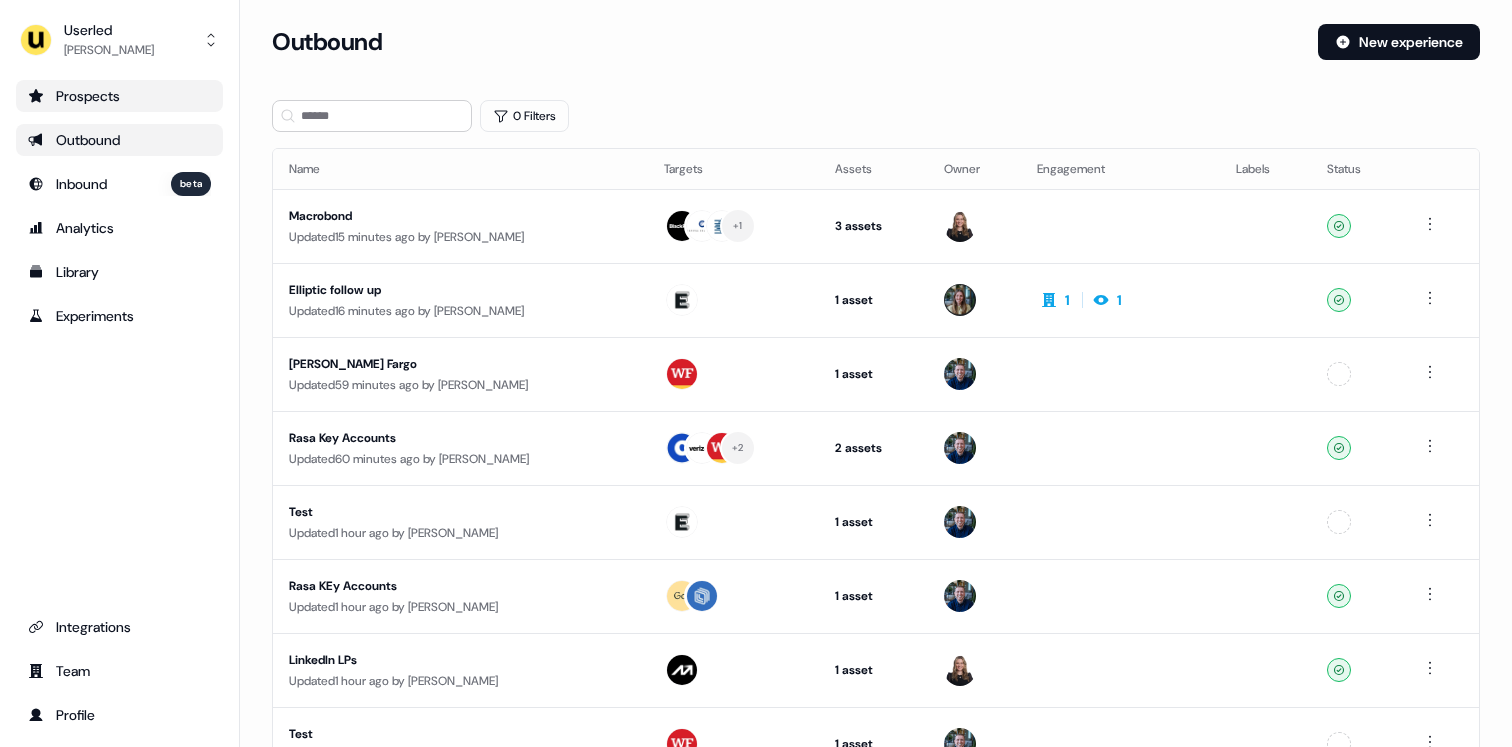 click on "Prospects" at bounding box center (119, 96) 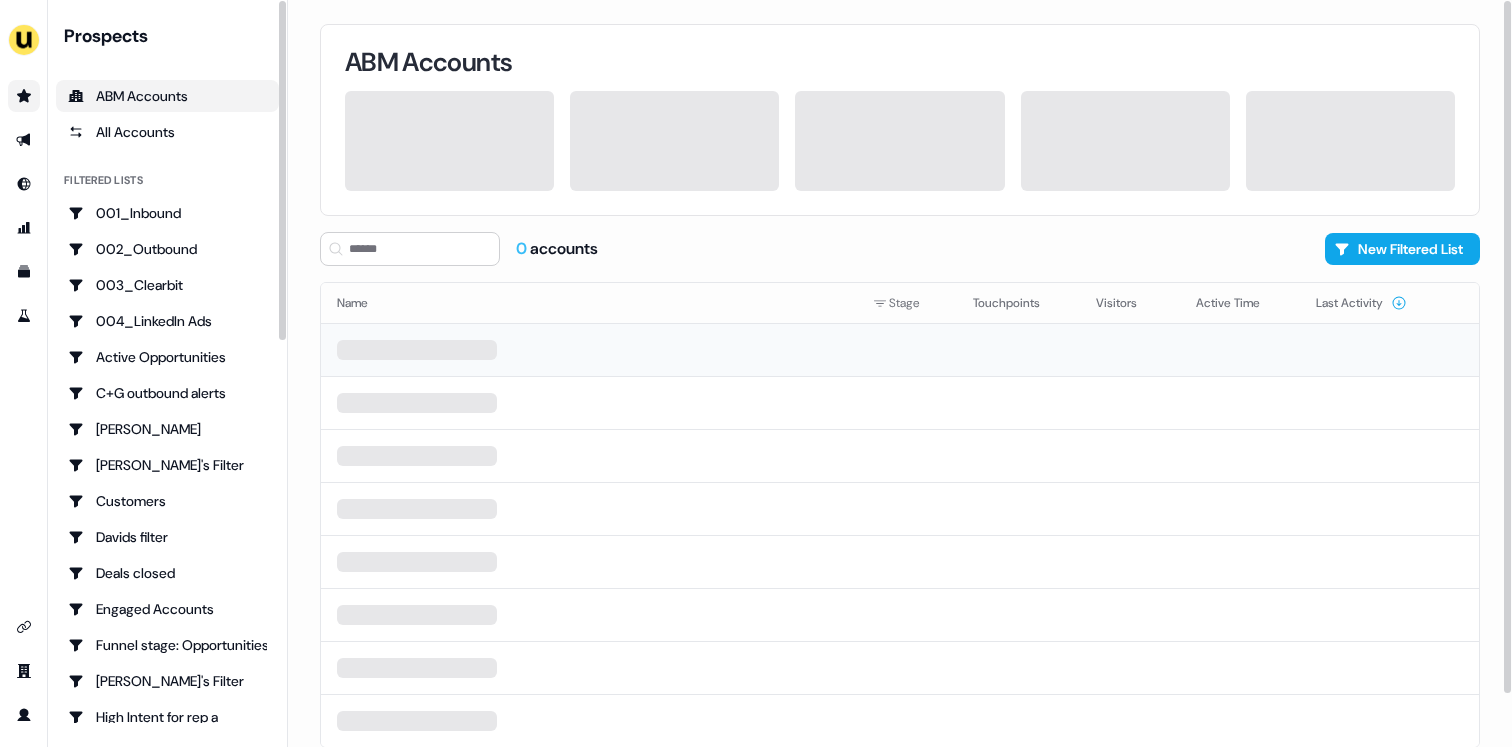 click at bounding box center (589, 349) 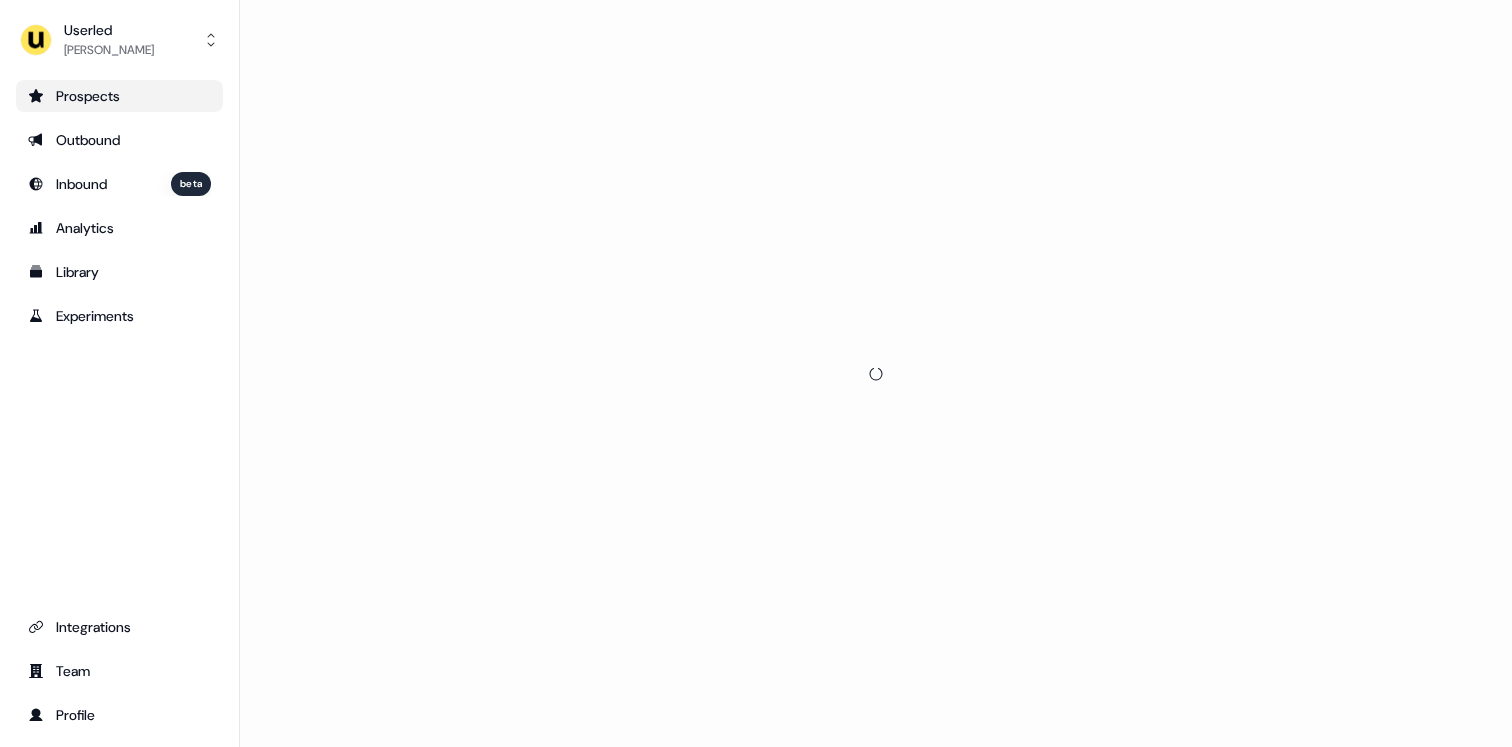 click on "Prospects" at bounding box center (119, 96) 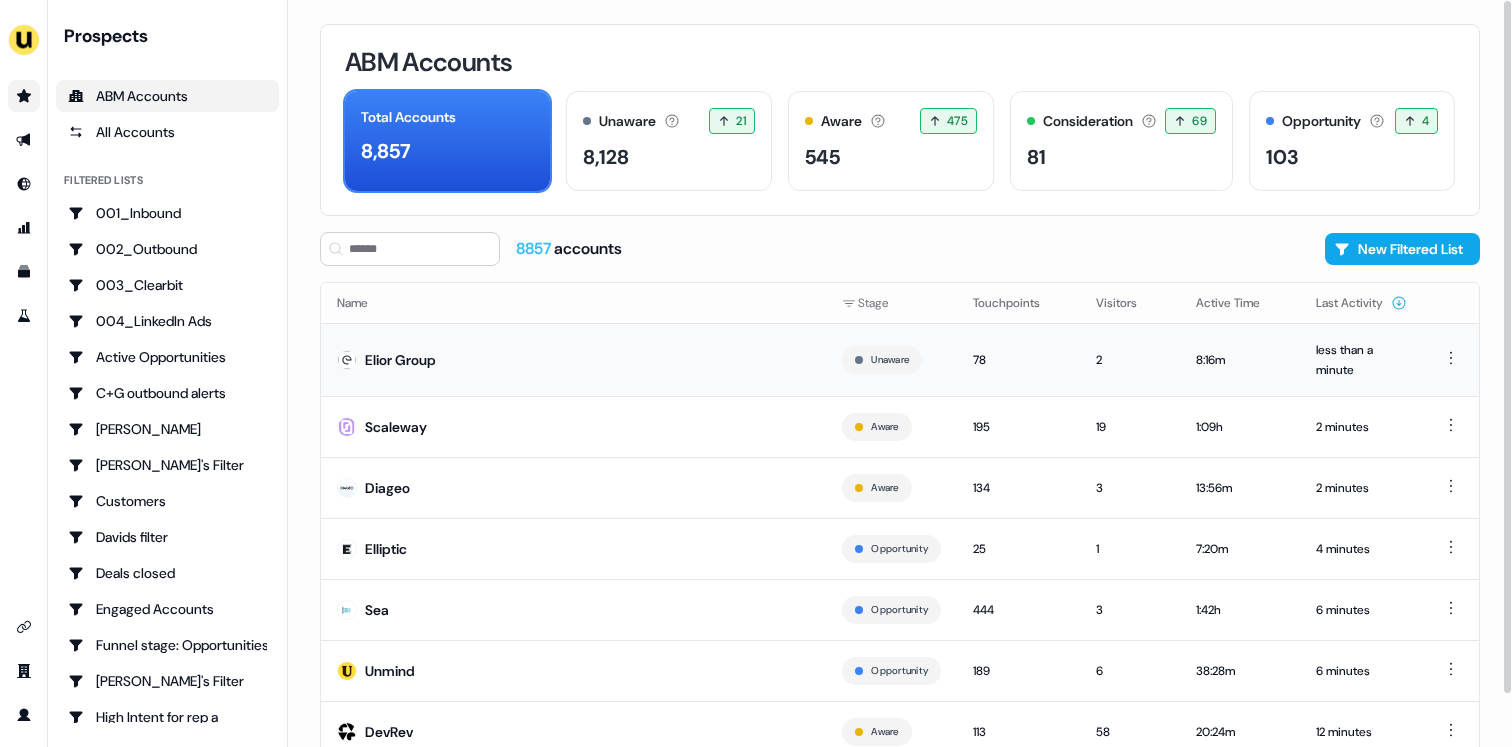click on "Elior Group" at bounding box center (573, 359) 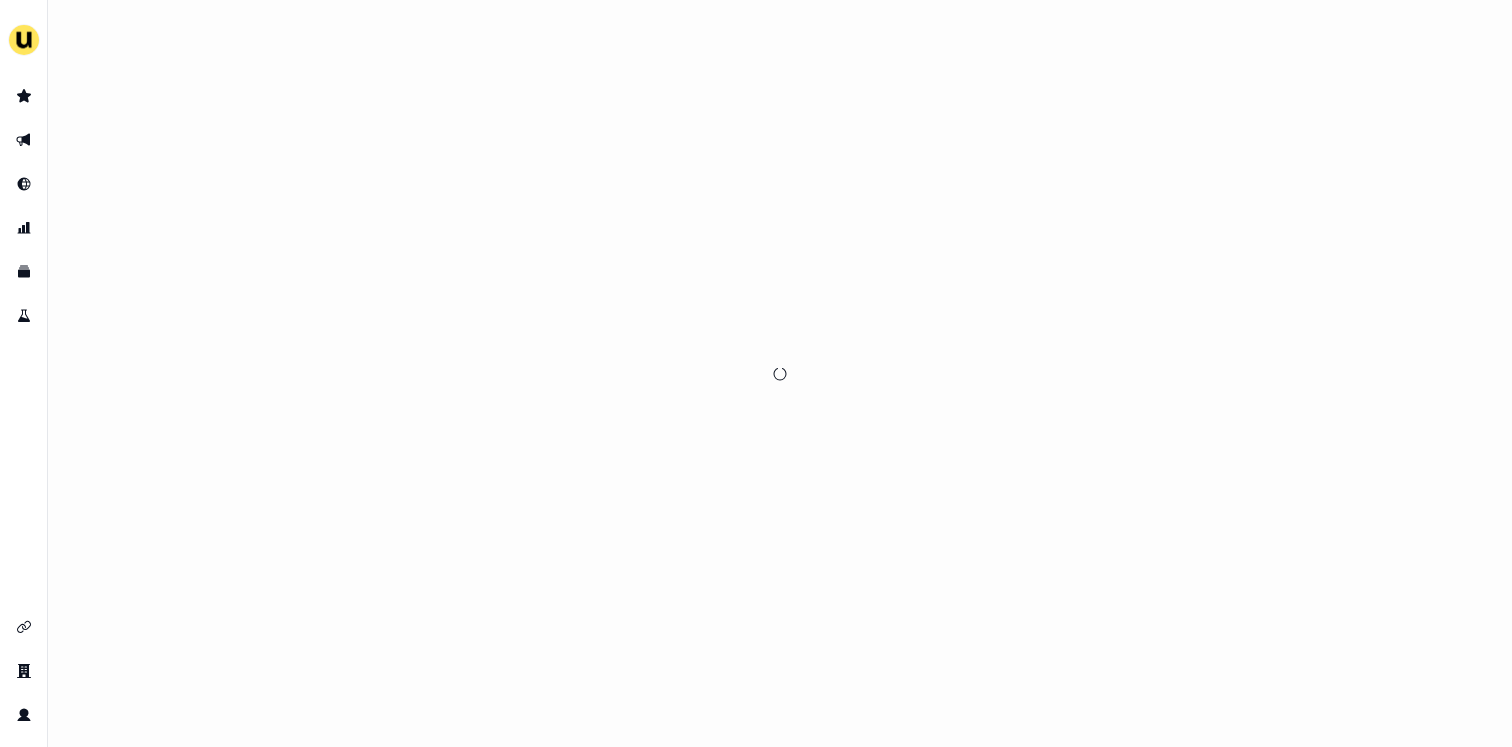 scroll, scrollTop: 0, scrollLeft: 0, axis: both 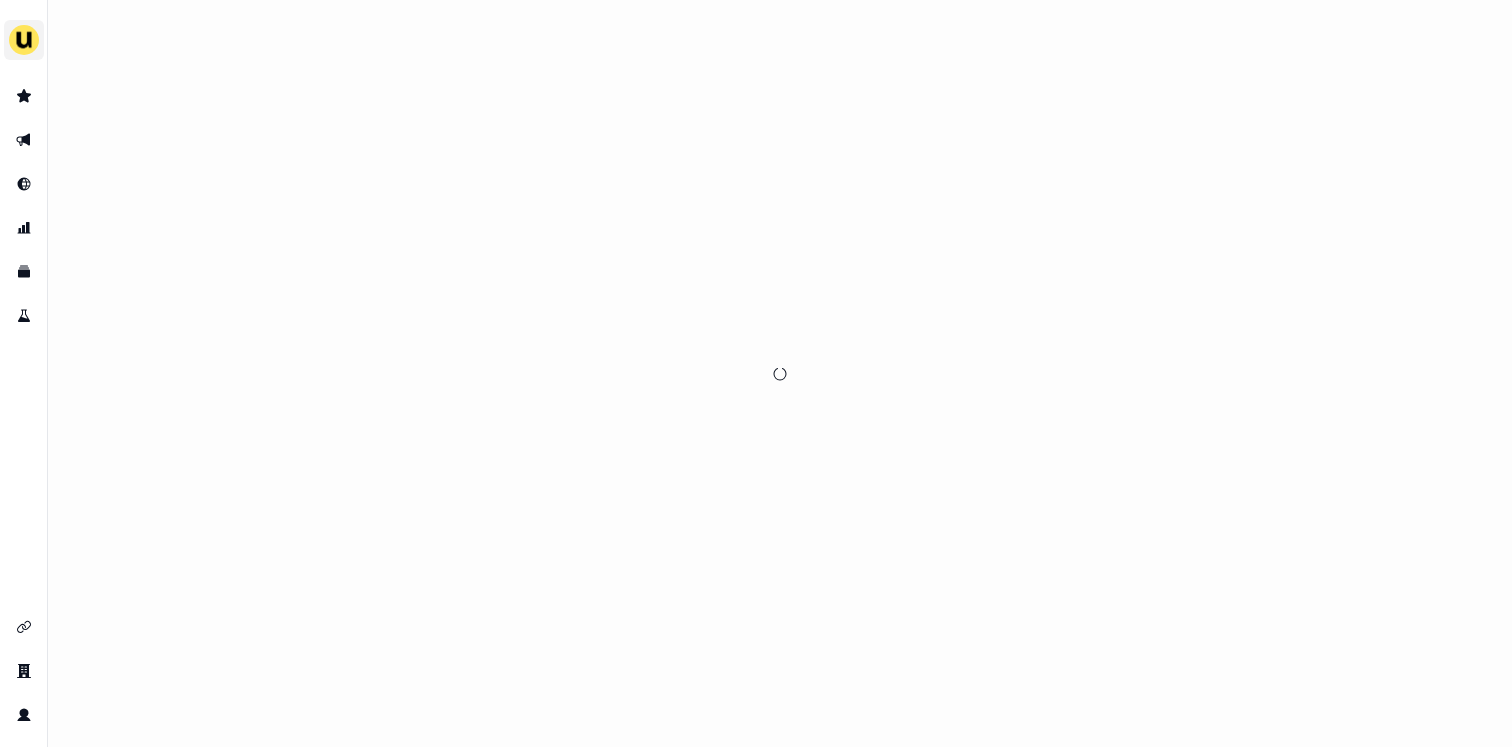 click at bounding box center (24, 40) 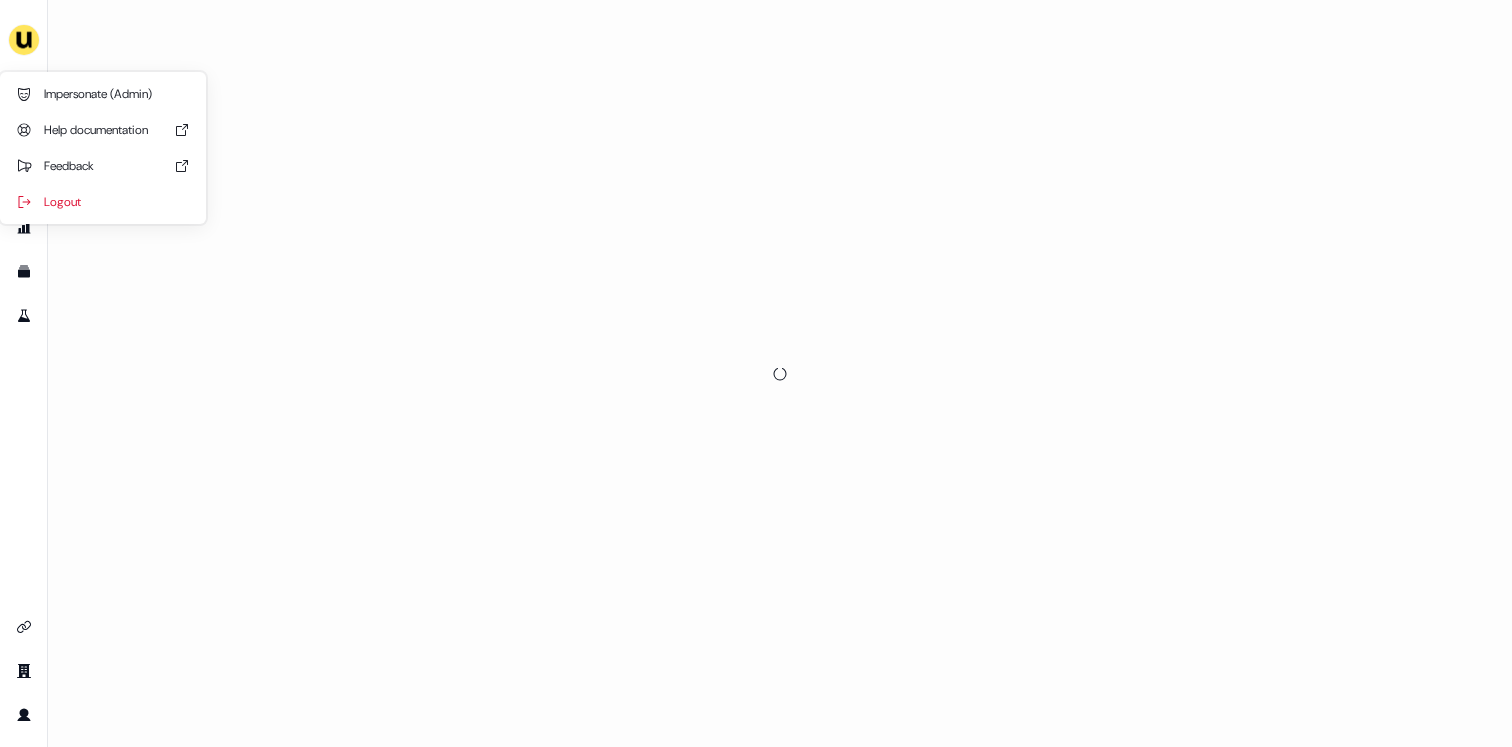 click at bounding box center (780, 373) 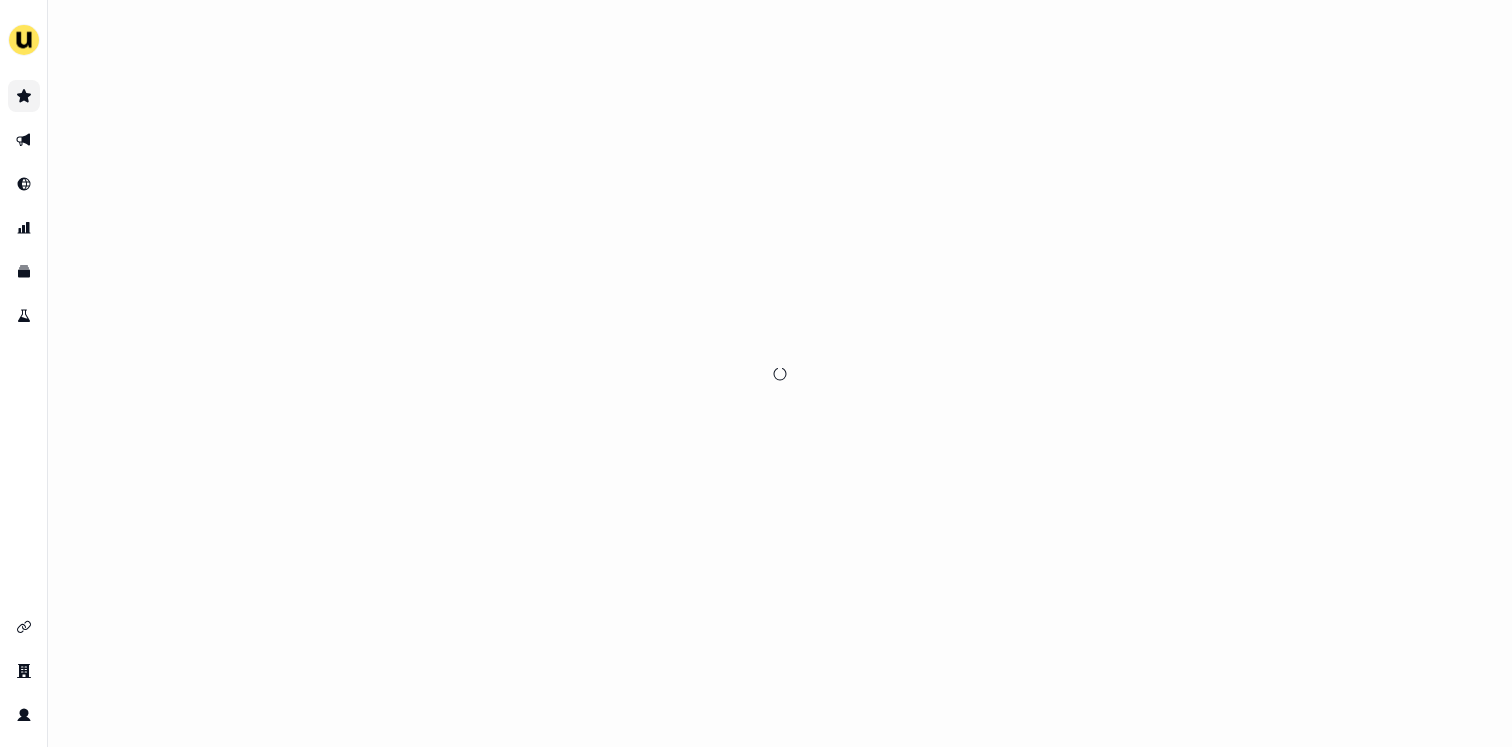 click 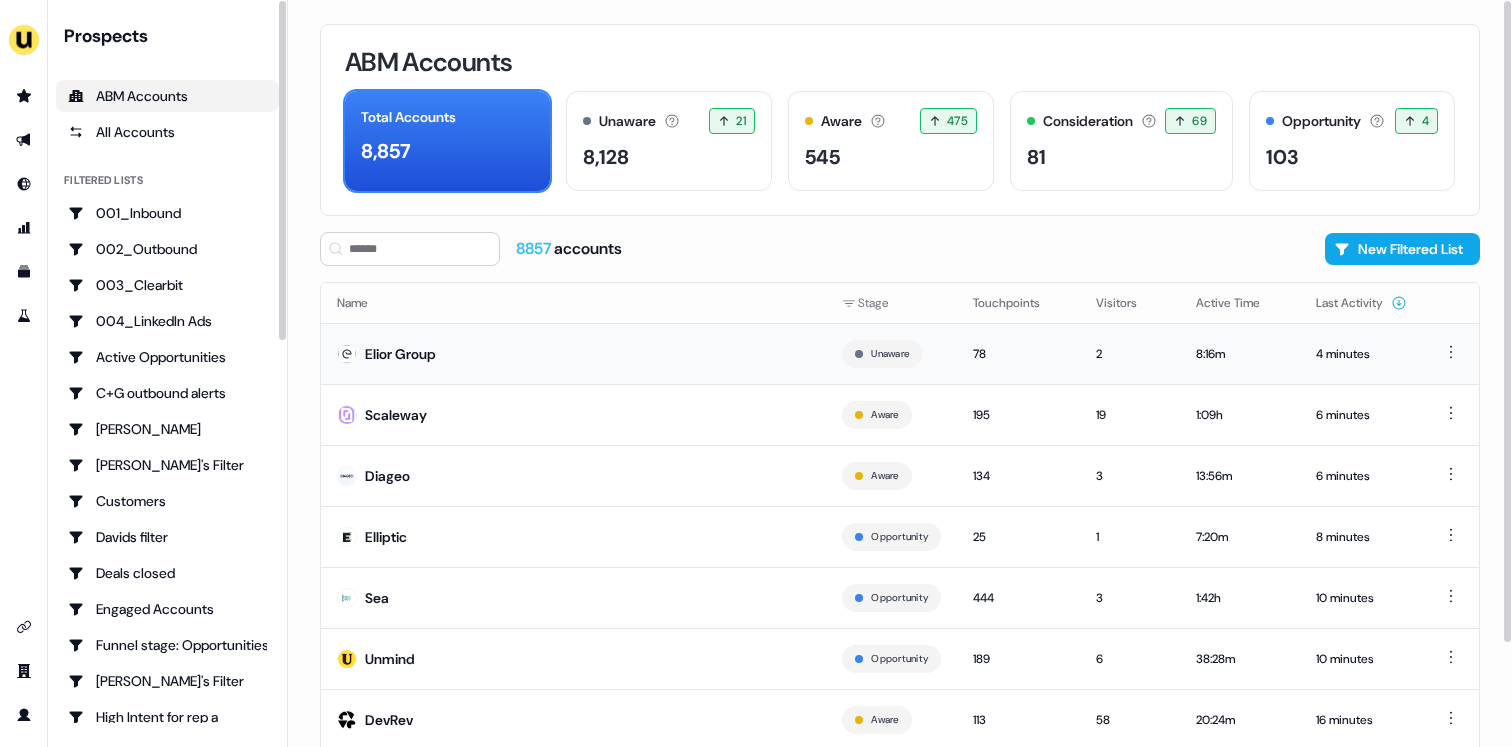click on "Elior Group" at bounding box center [573, 353] 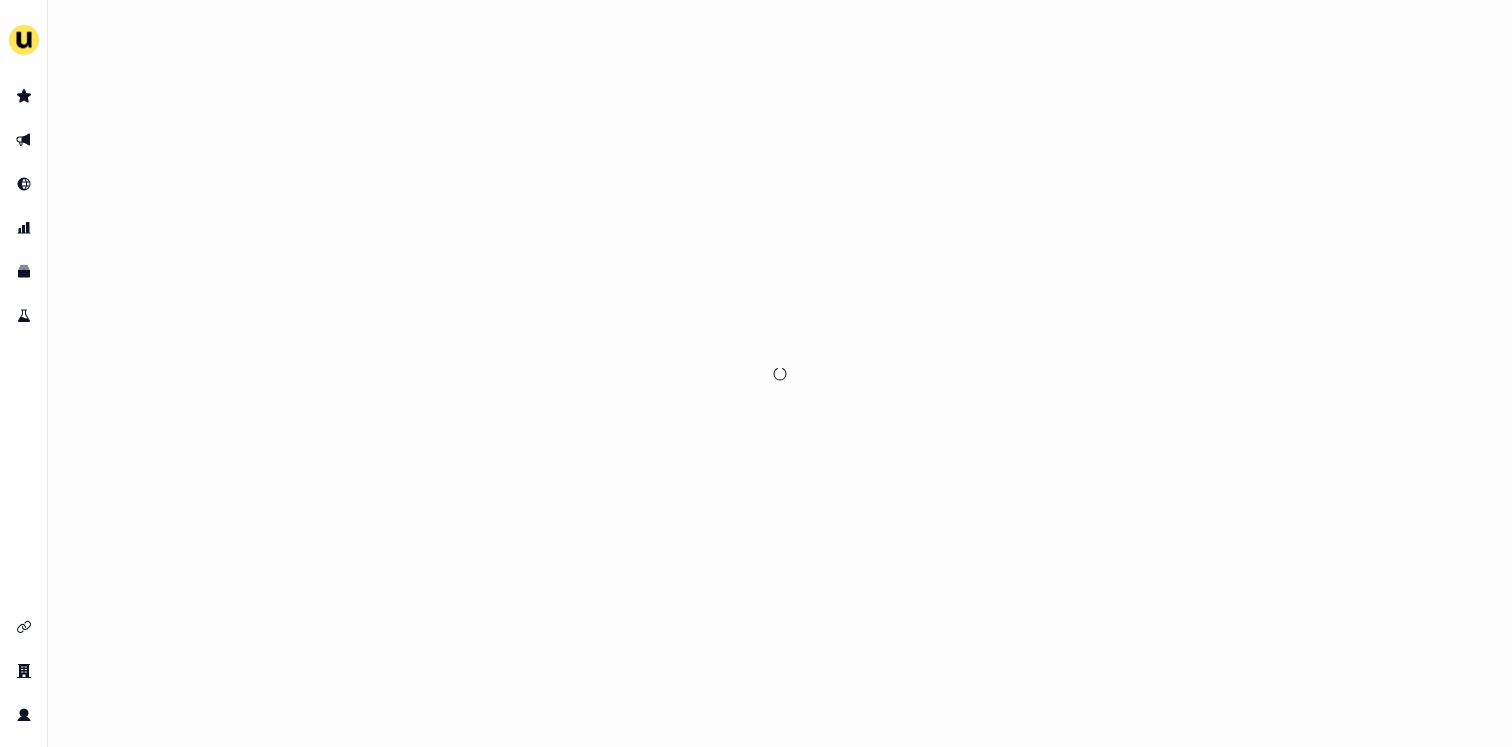 scroll, scrollTop: 0, scrollLeft: 0, axis: both 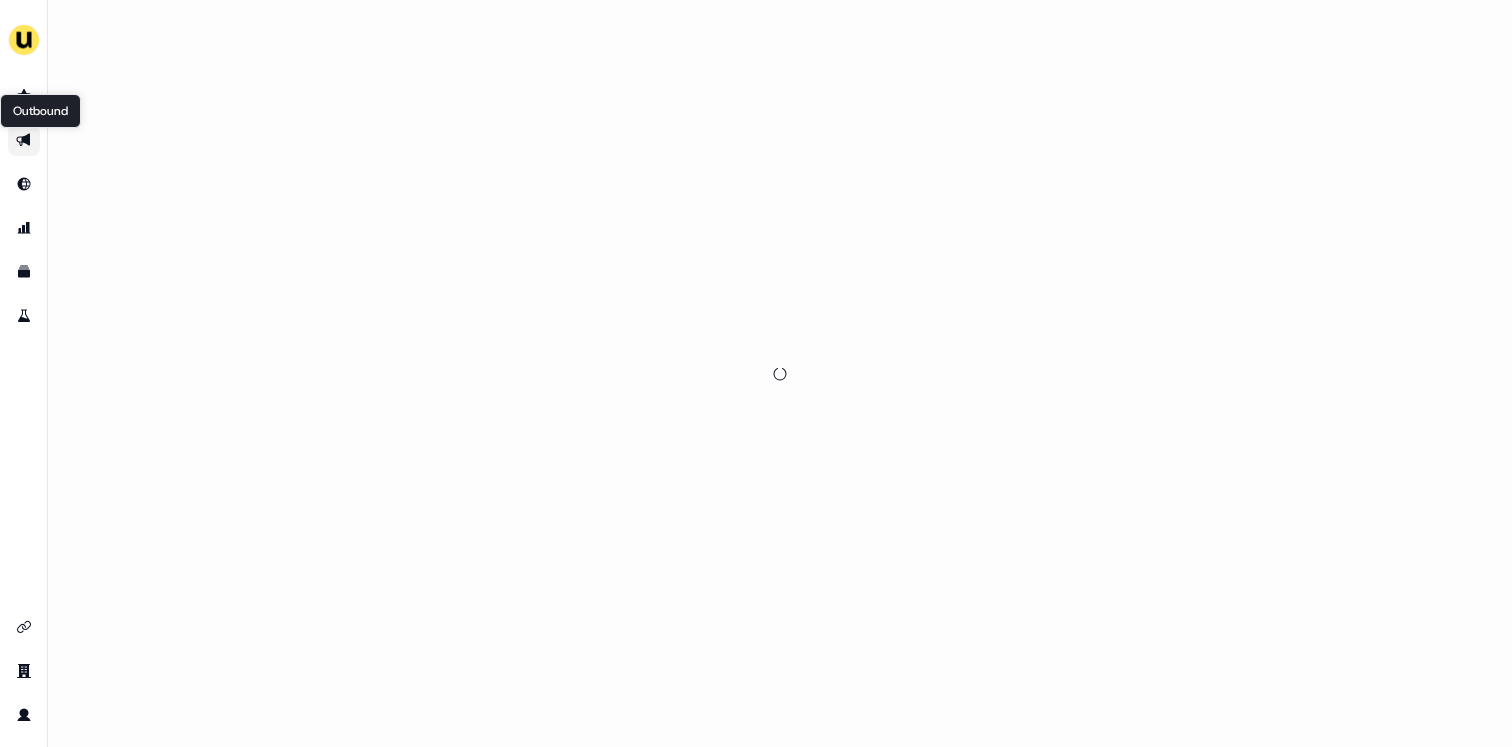 click 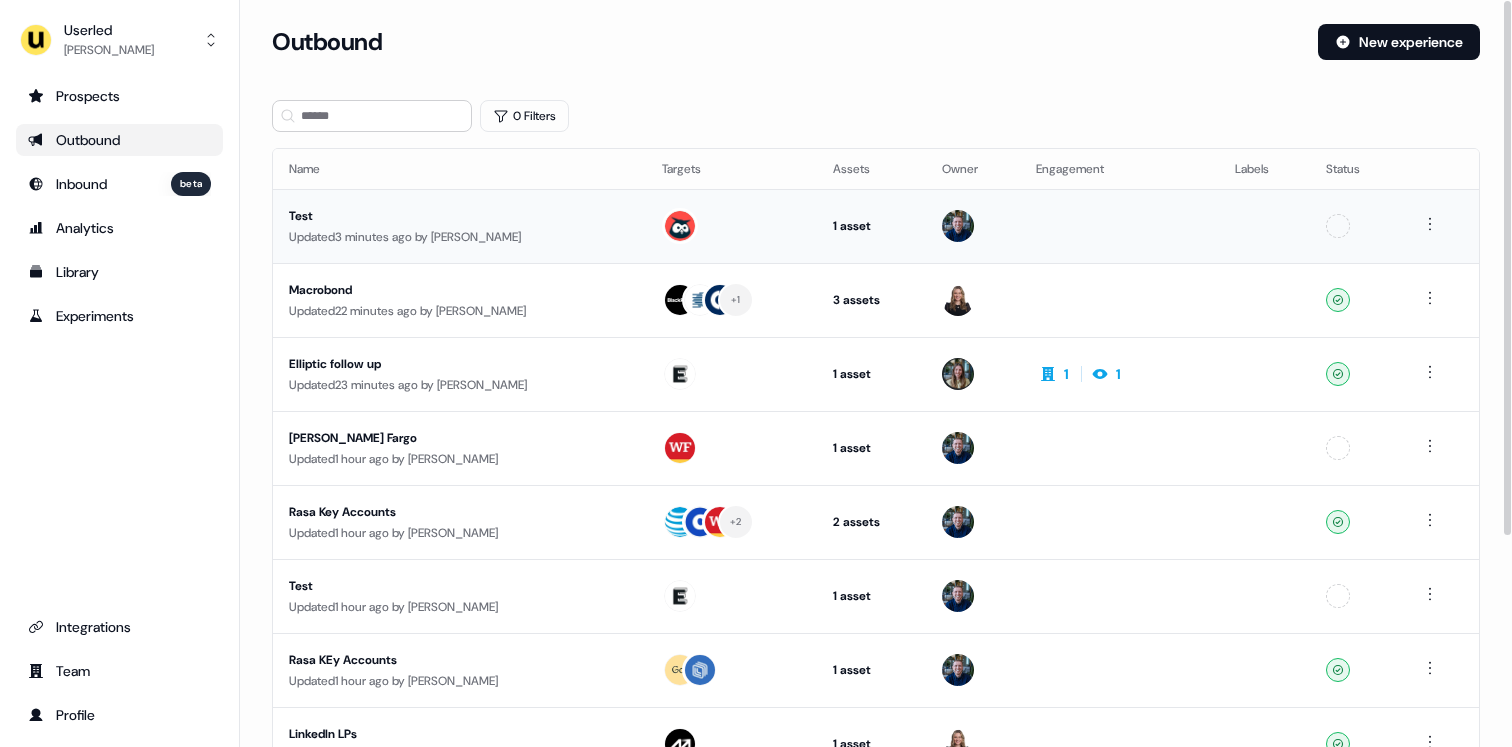 click on "Updated  3 minutes ago   by   James Johnson" at bounding box center (459, 237) 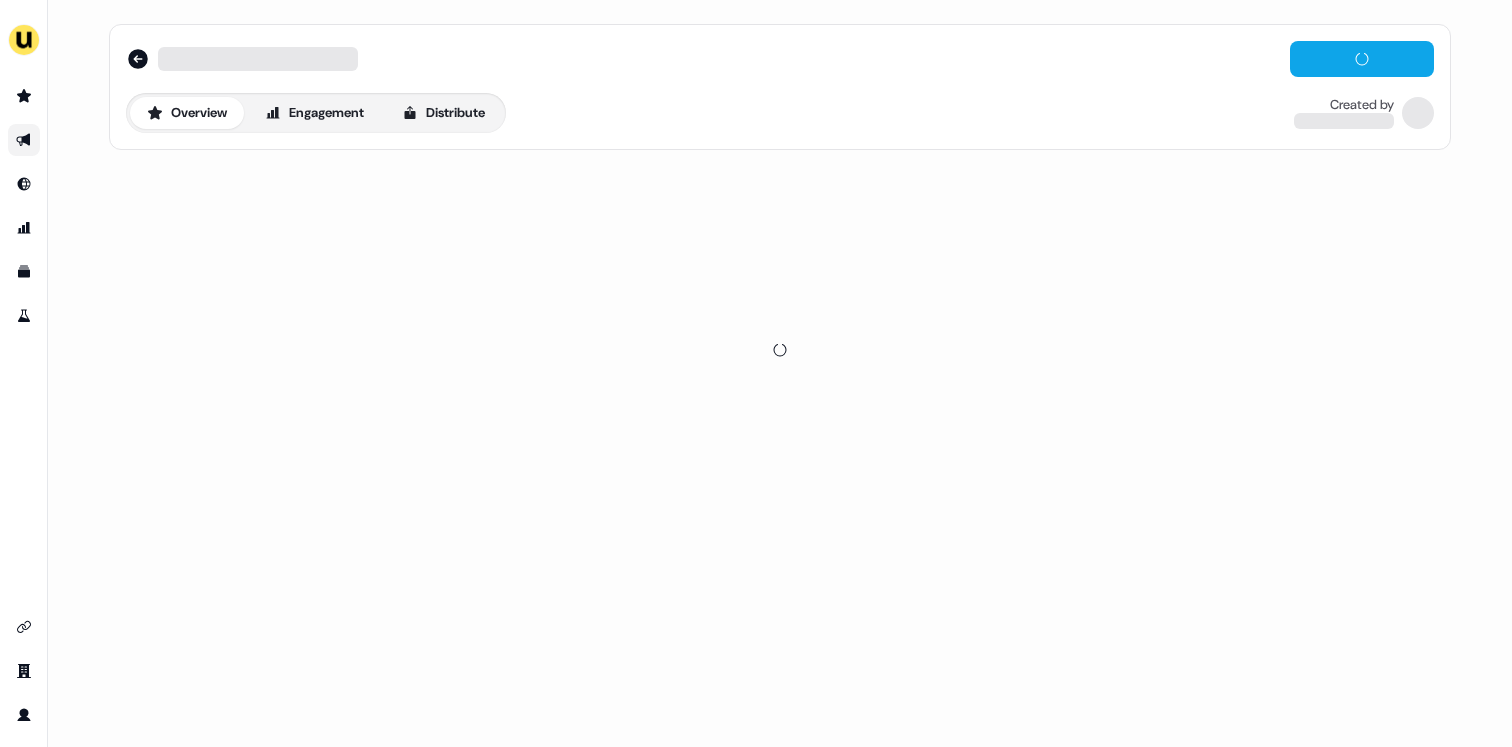 scroll, scrollTop: 0, scrollLeft: 0, axis: both 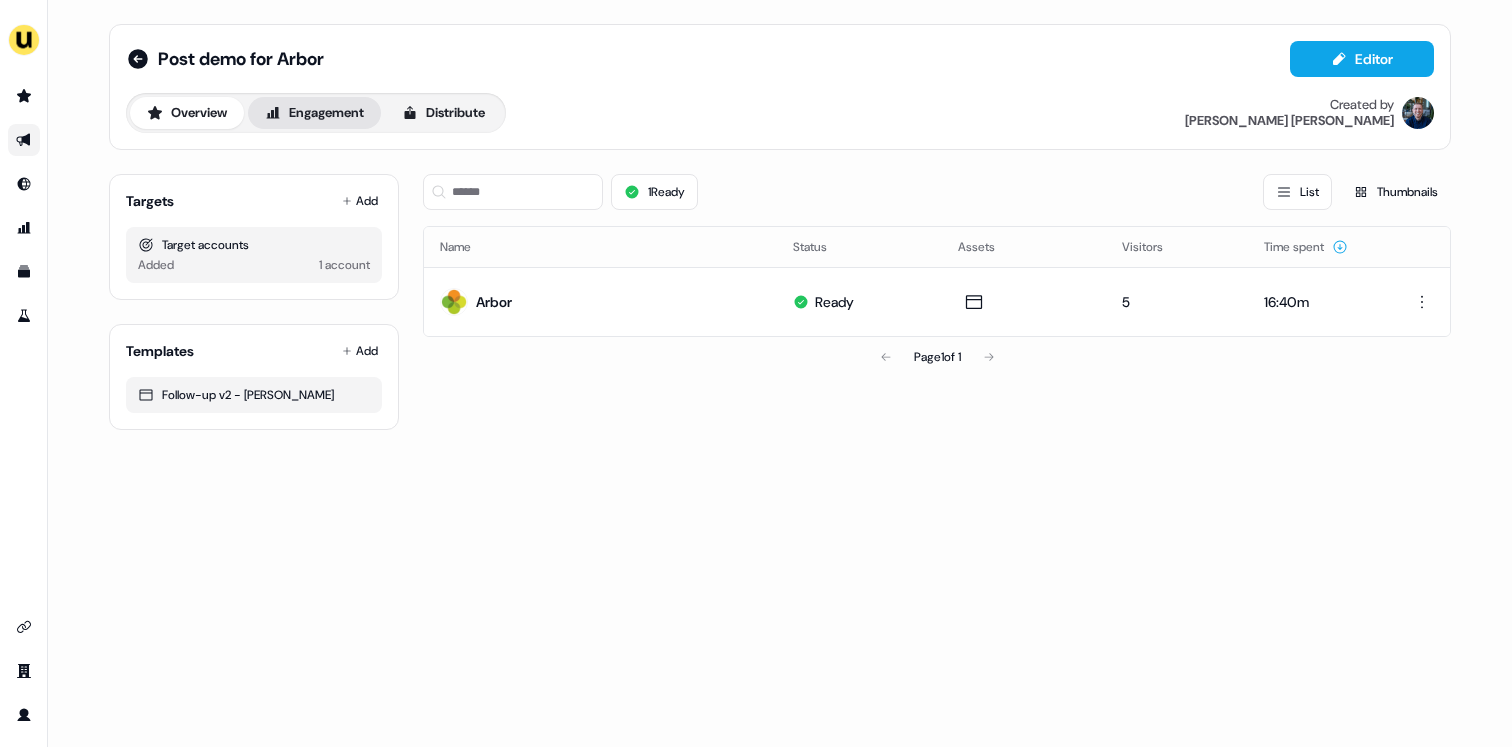 click on "Engagement" at bounding box center [314, 113] 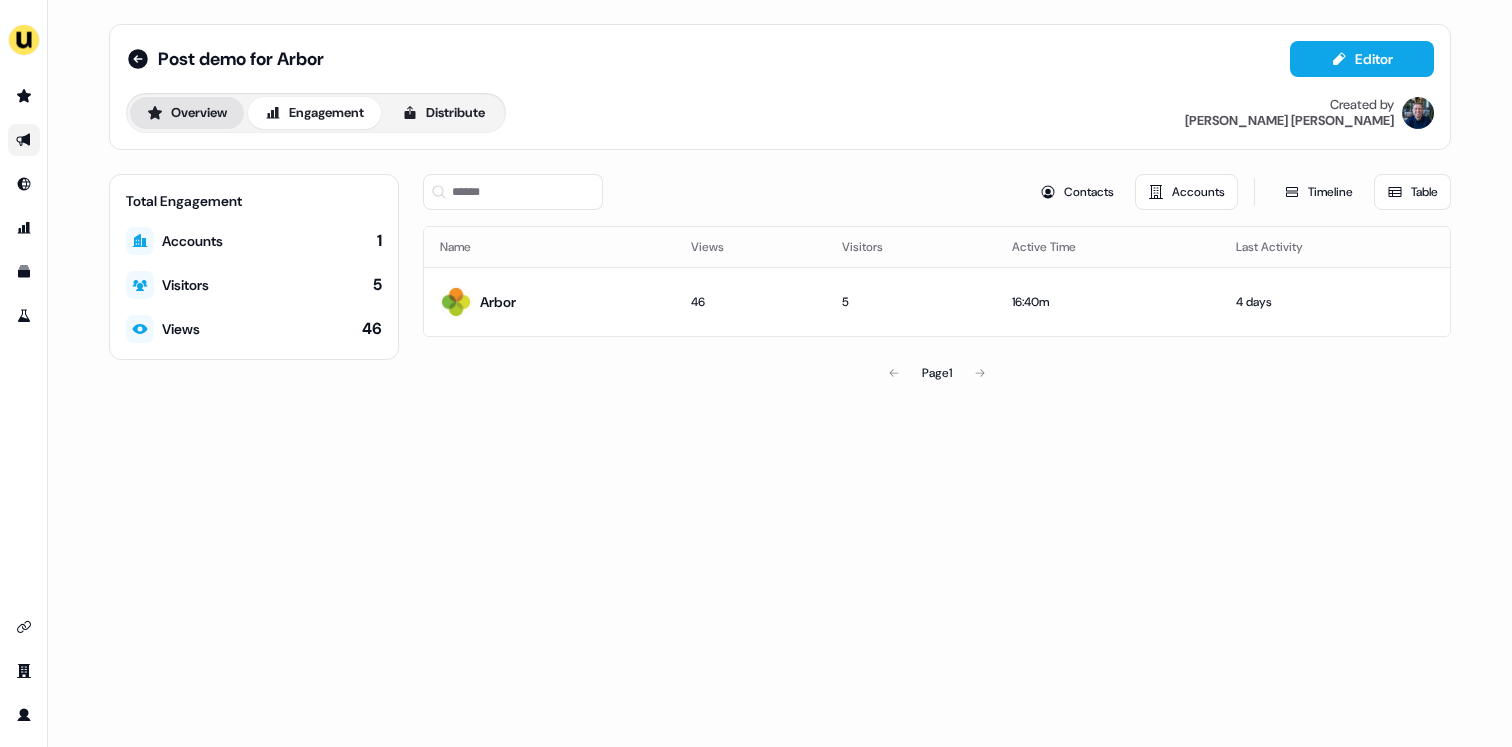 click on "Overview" at bounding box center [187, 113] 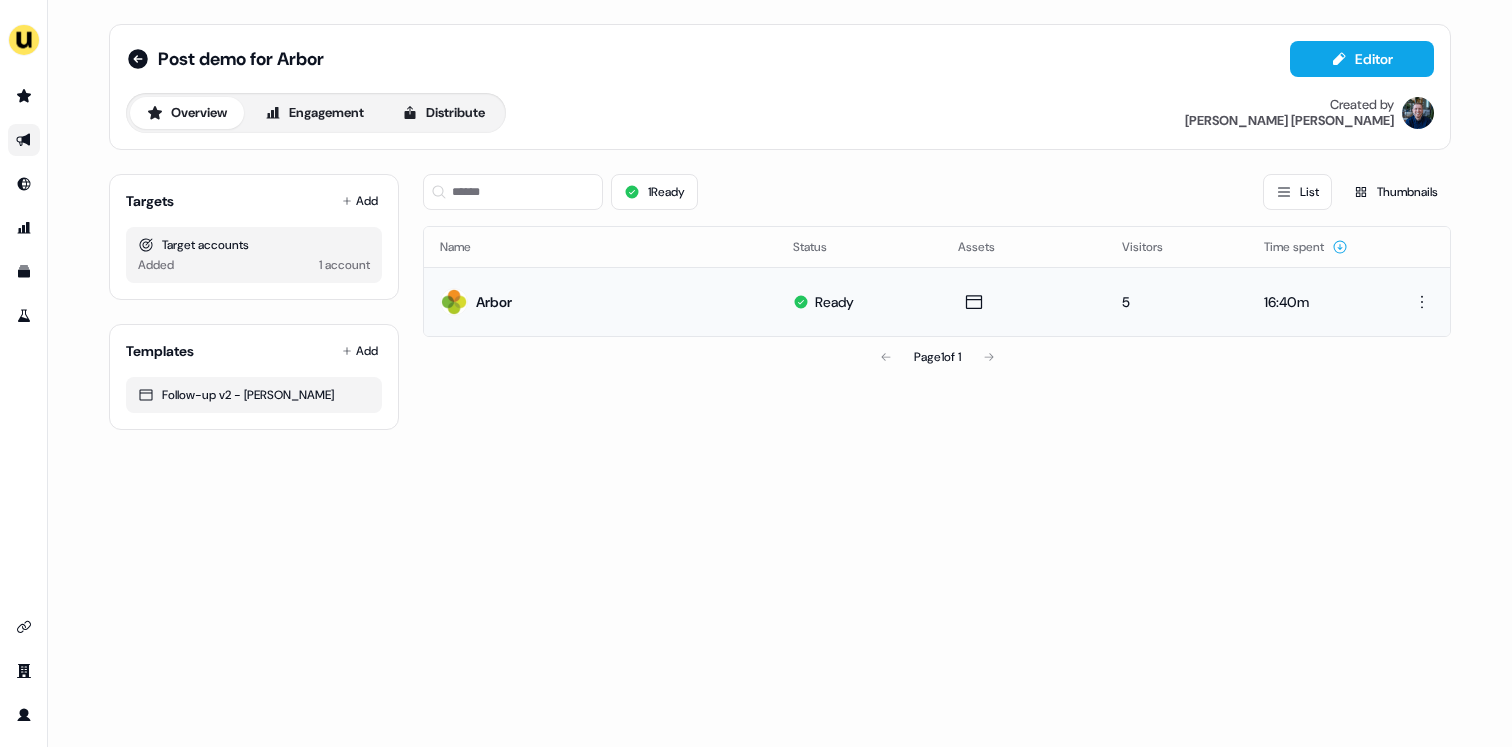 click on "Arbor" at bounding box center [494, 302] 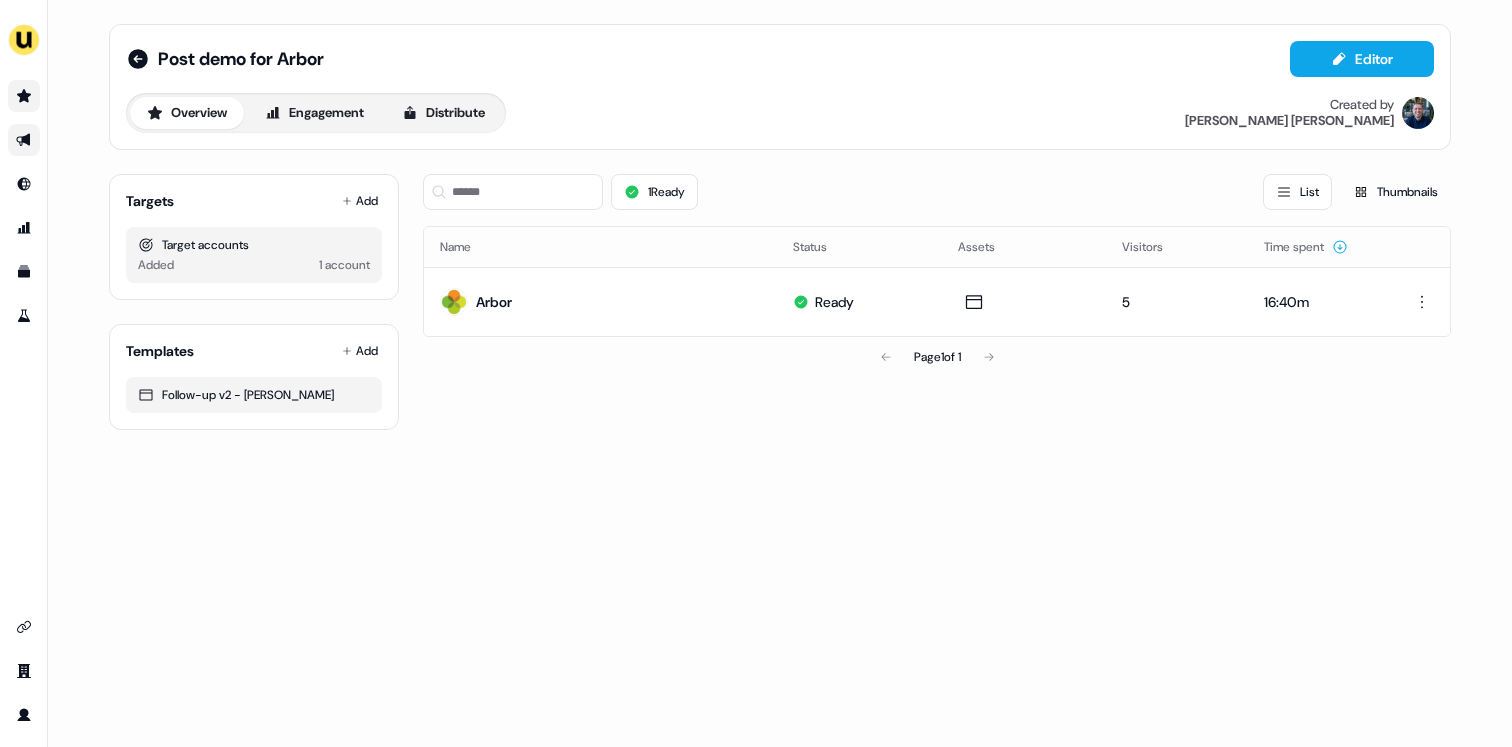 click 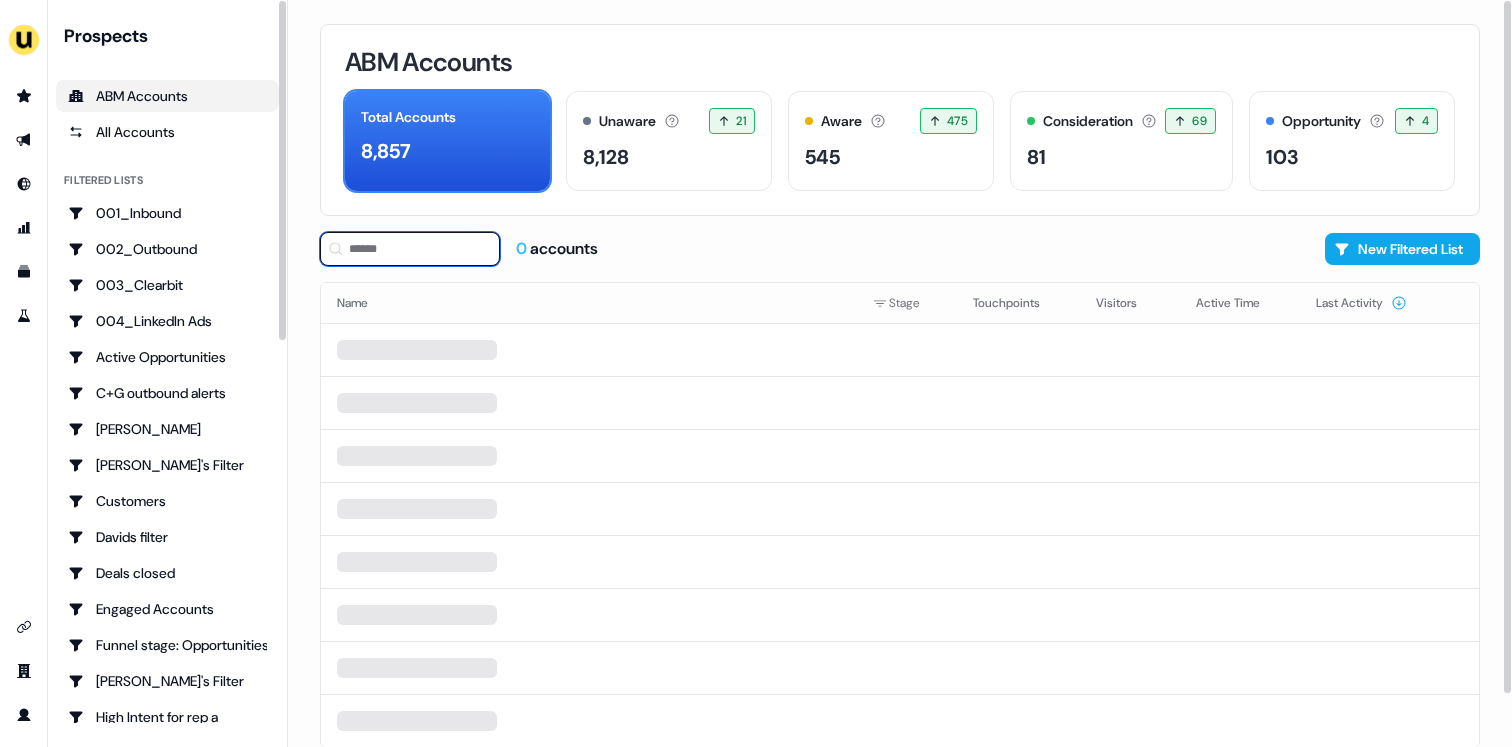 click at bounding box center [410, 249] 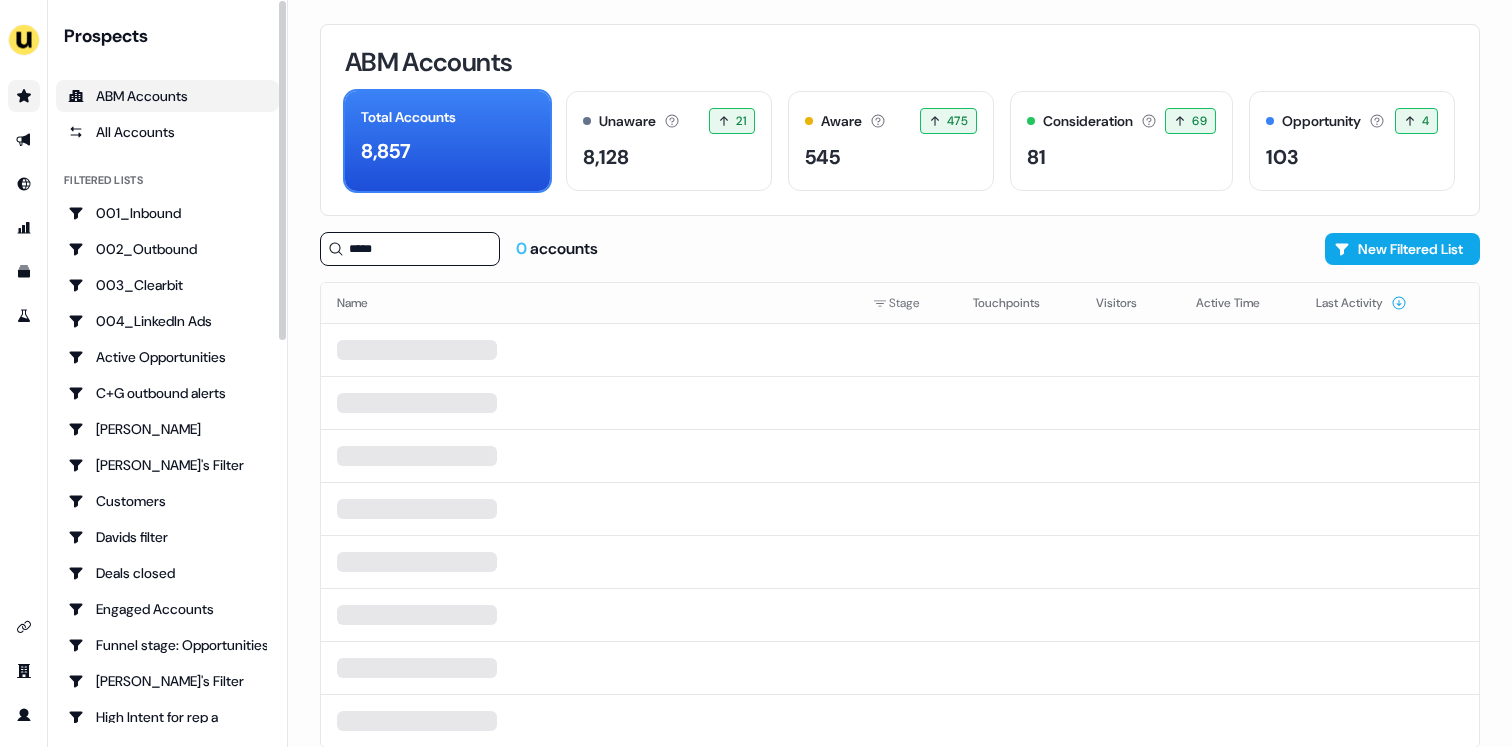 click 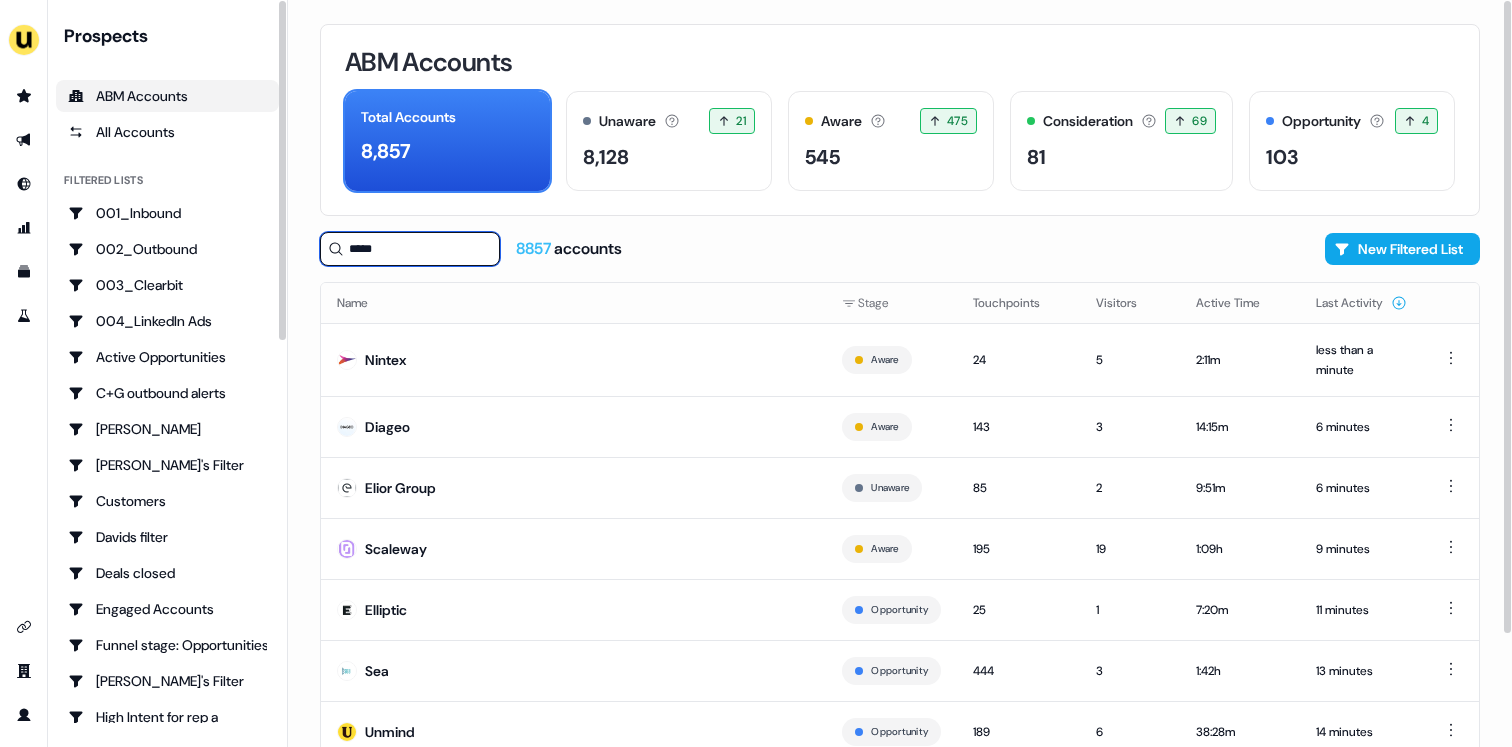 click on "*****" at bounding box center (410, 249) 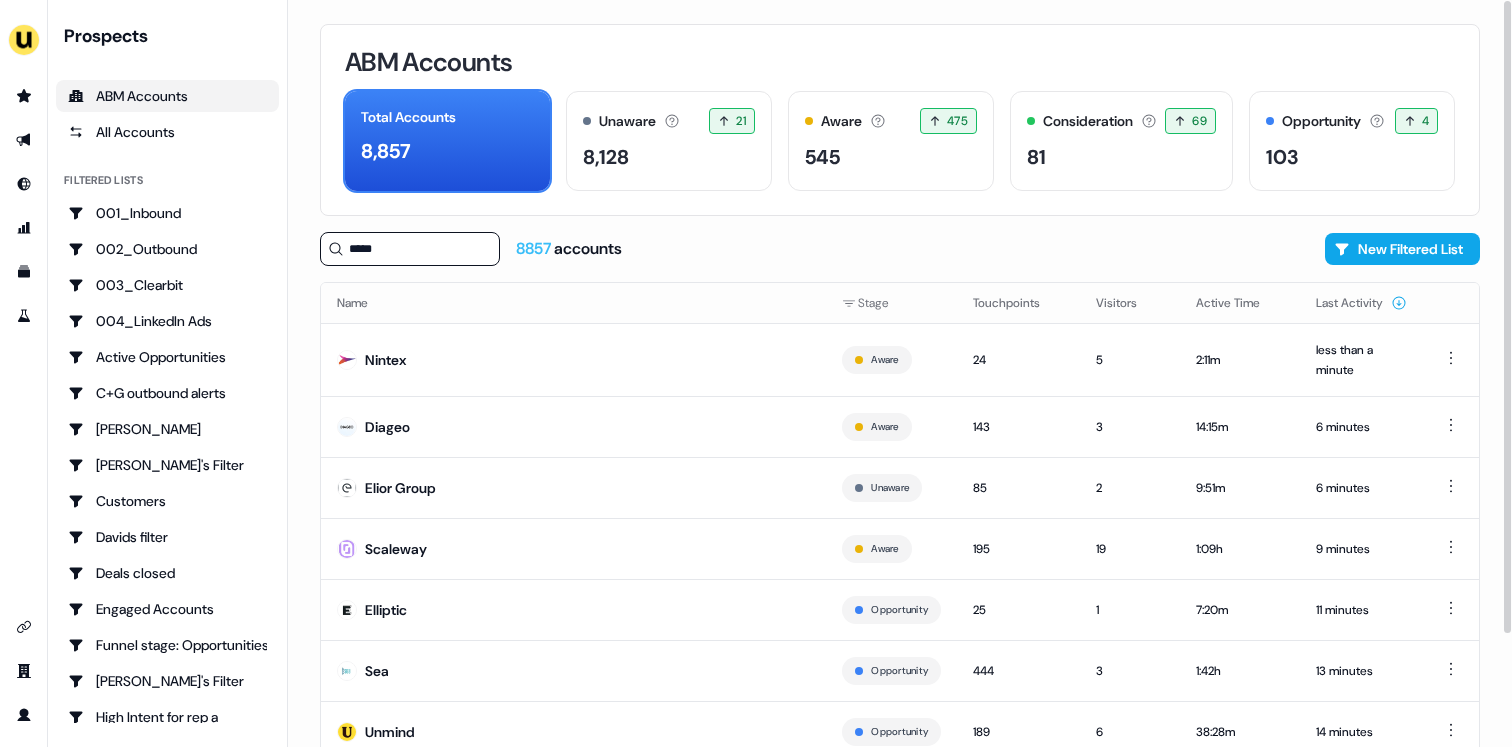 click on "***** 8857   accounts" at bounding box center (471, 249) 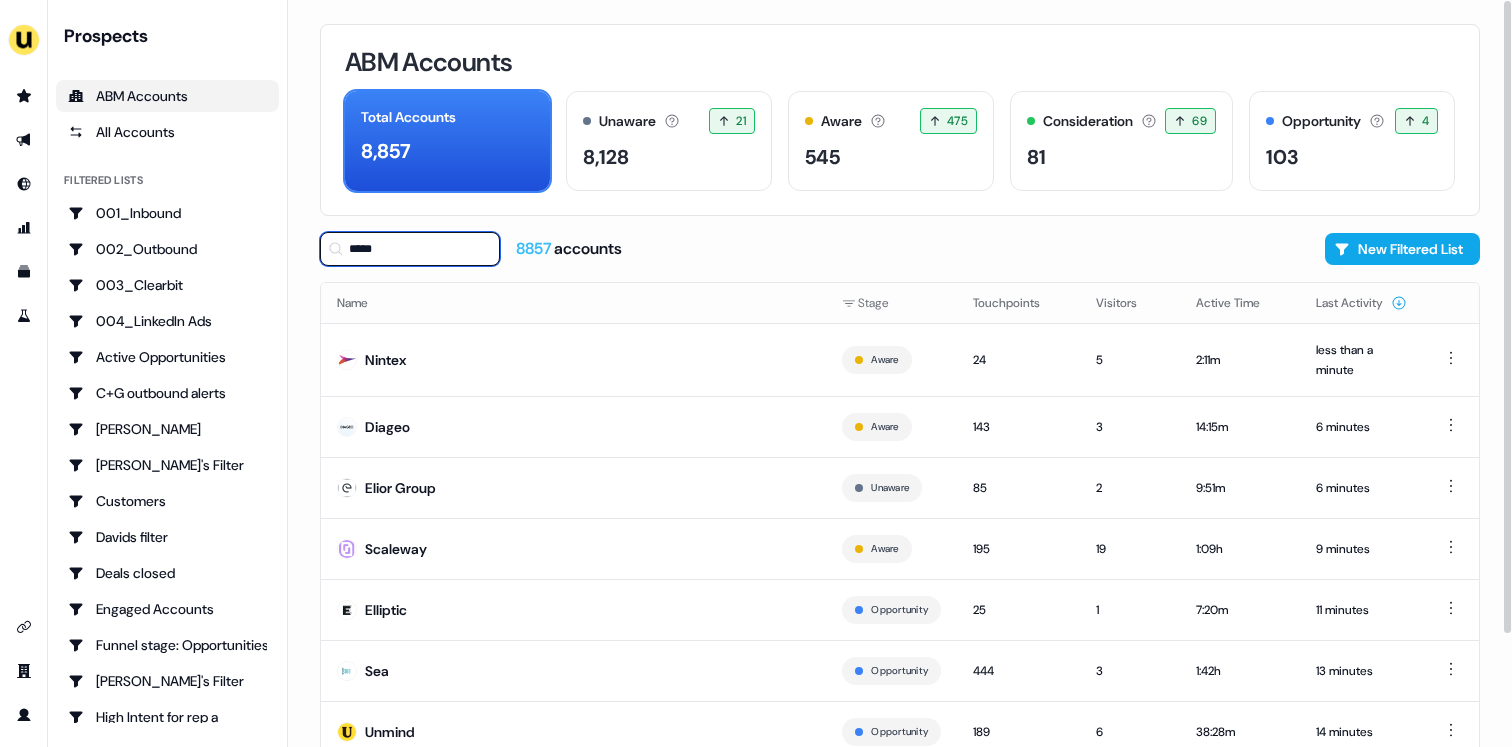 click on "*****" at bounding box center (410, 249) 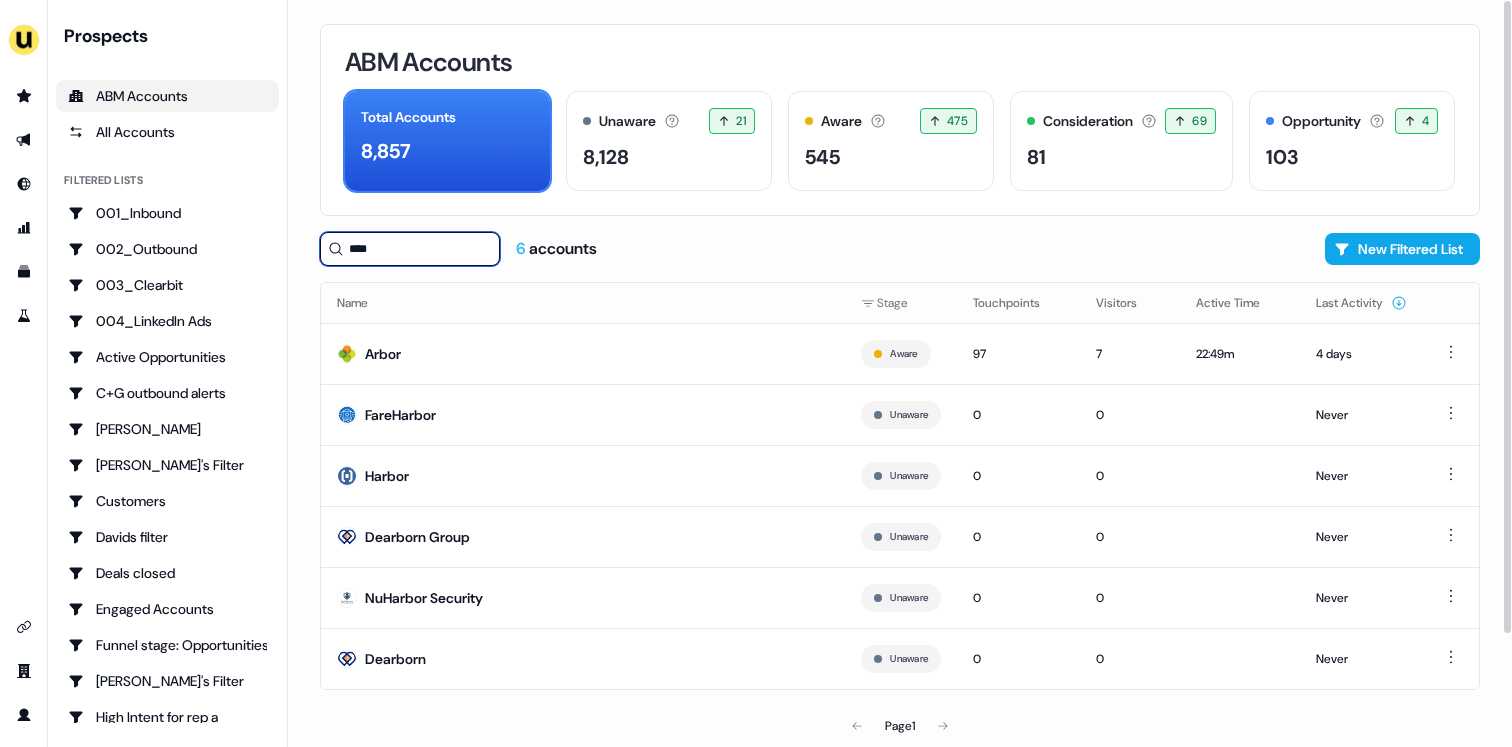type on "*****" 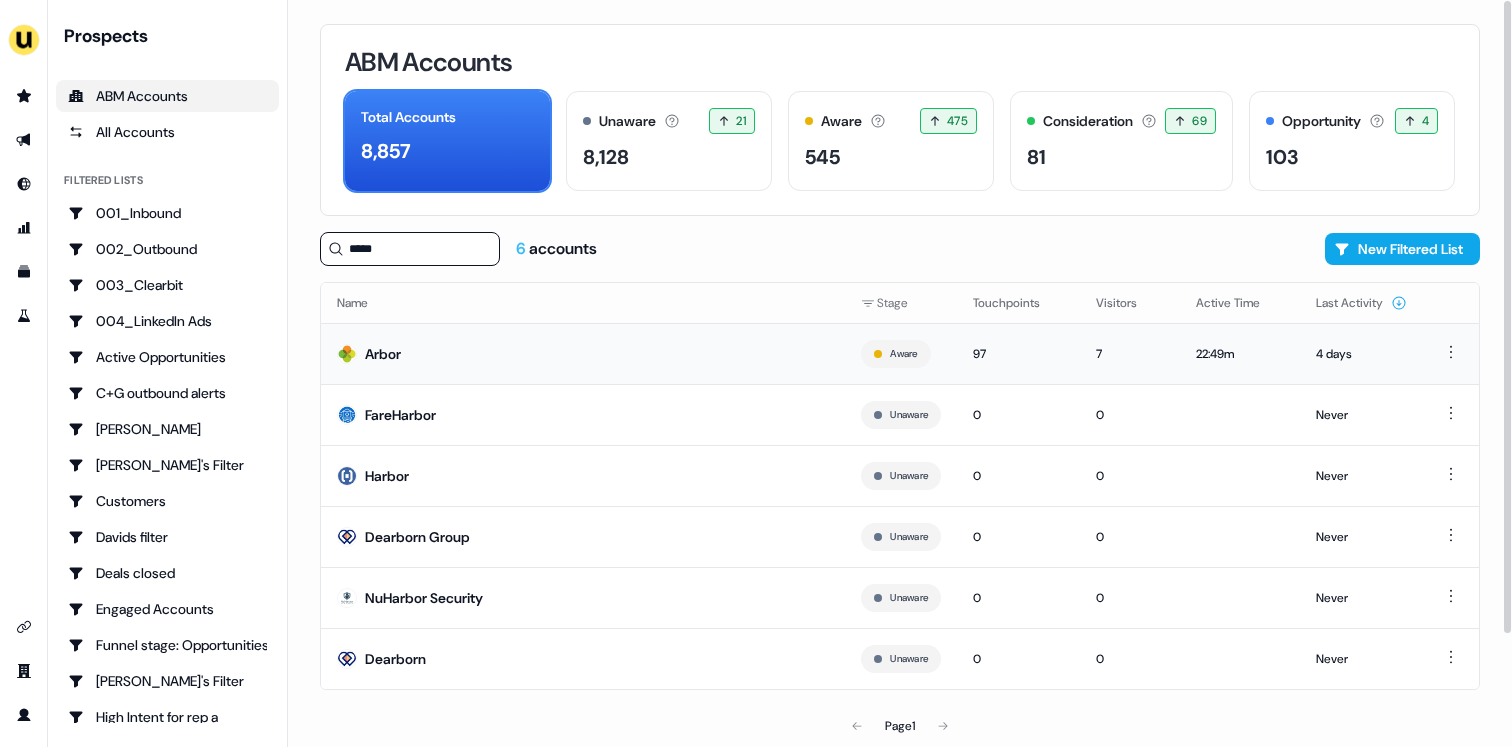 click on "Arbor" at bounding box center (583, 353) 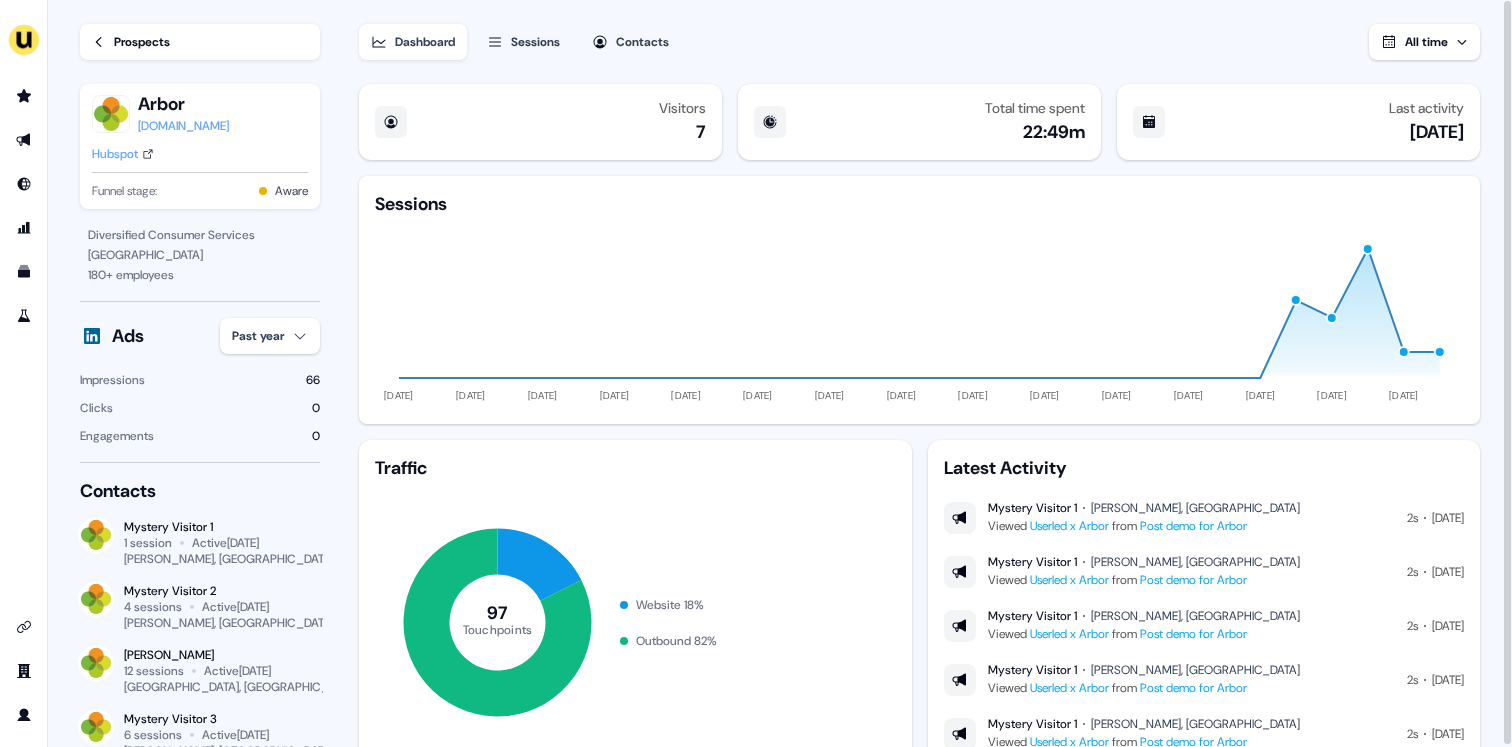 click on "Sessions" at bounding box center [535, 42] 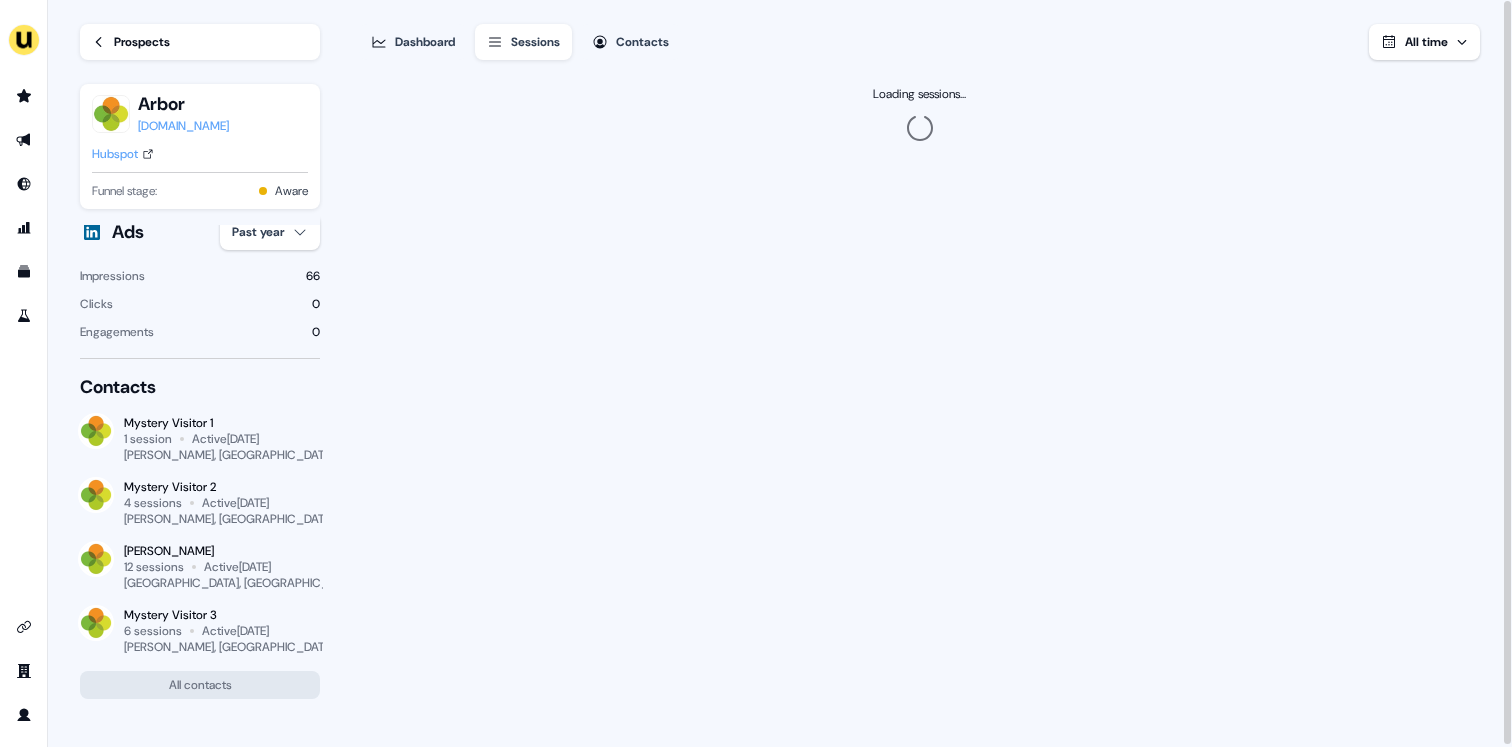 scroll, scrollTop: 112, scrollLeft: 0, axis: vertical 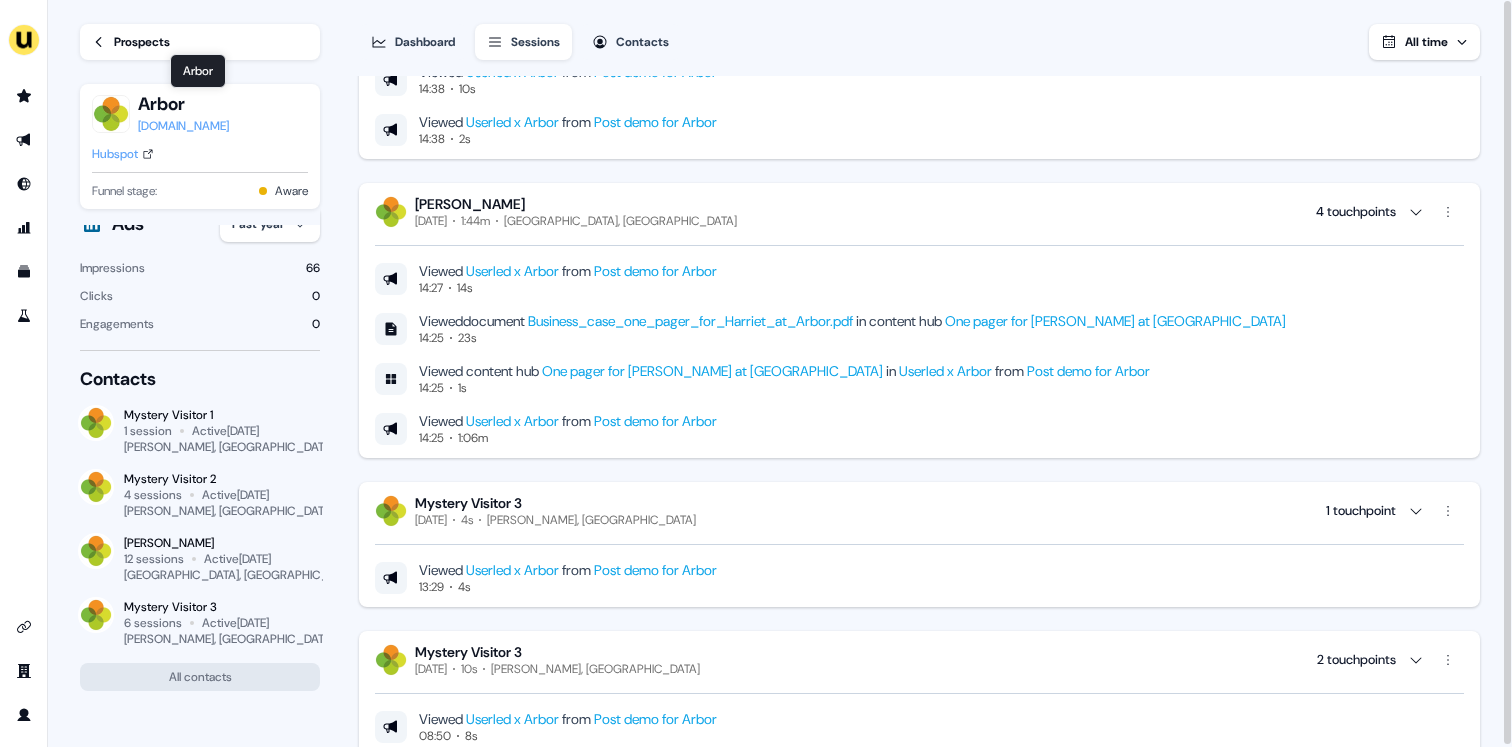 click on "Arbor" at bounding box center (183, 104) 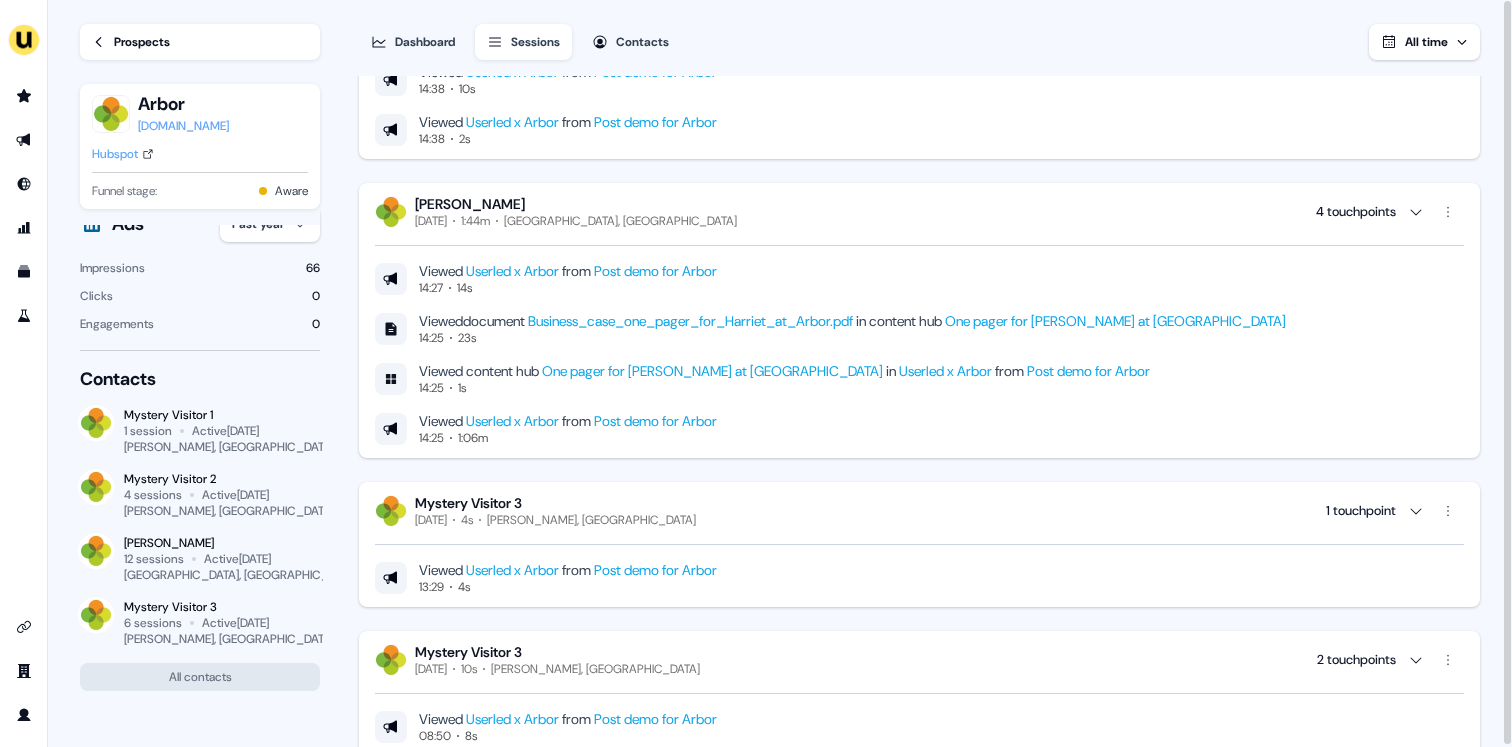 drag, startPoint x: 150, startPoint y: 100, endPoint x: 214, endPoint y: 90, distance: 64.77654 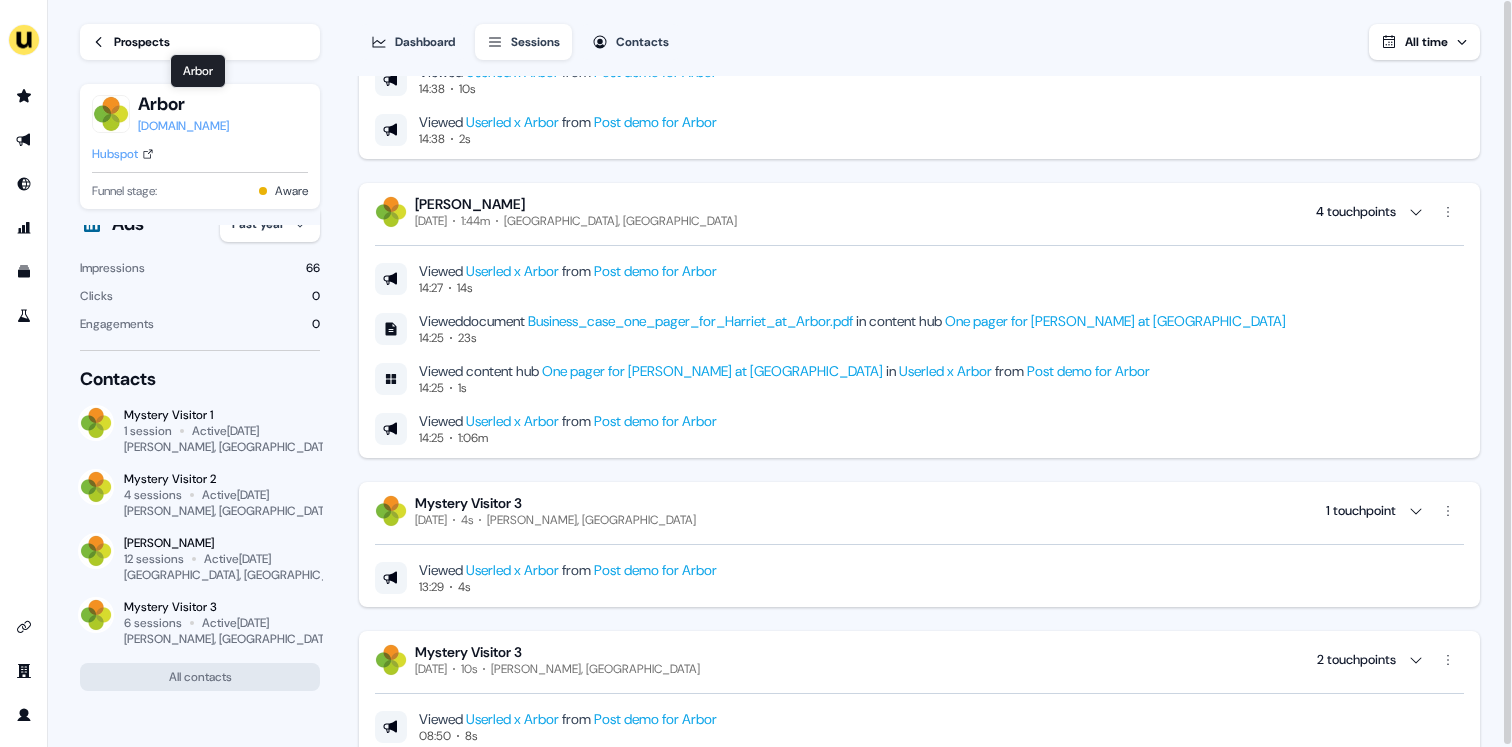 drag, startPoint x: 206, startPoint y: 103, endPoint x: 140, endPoint y: 103, distance: 66 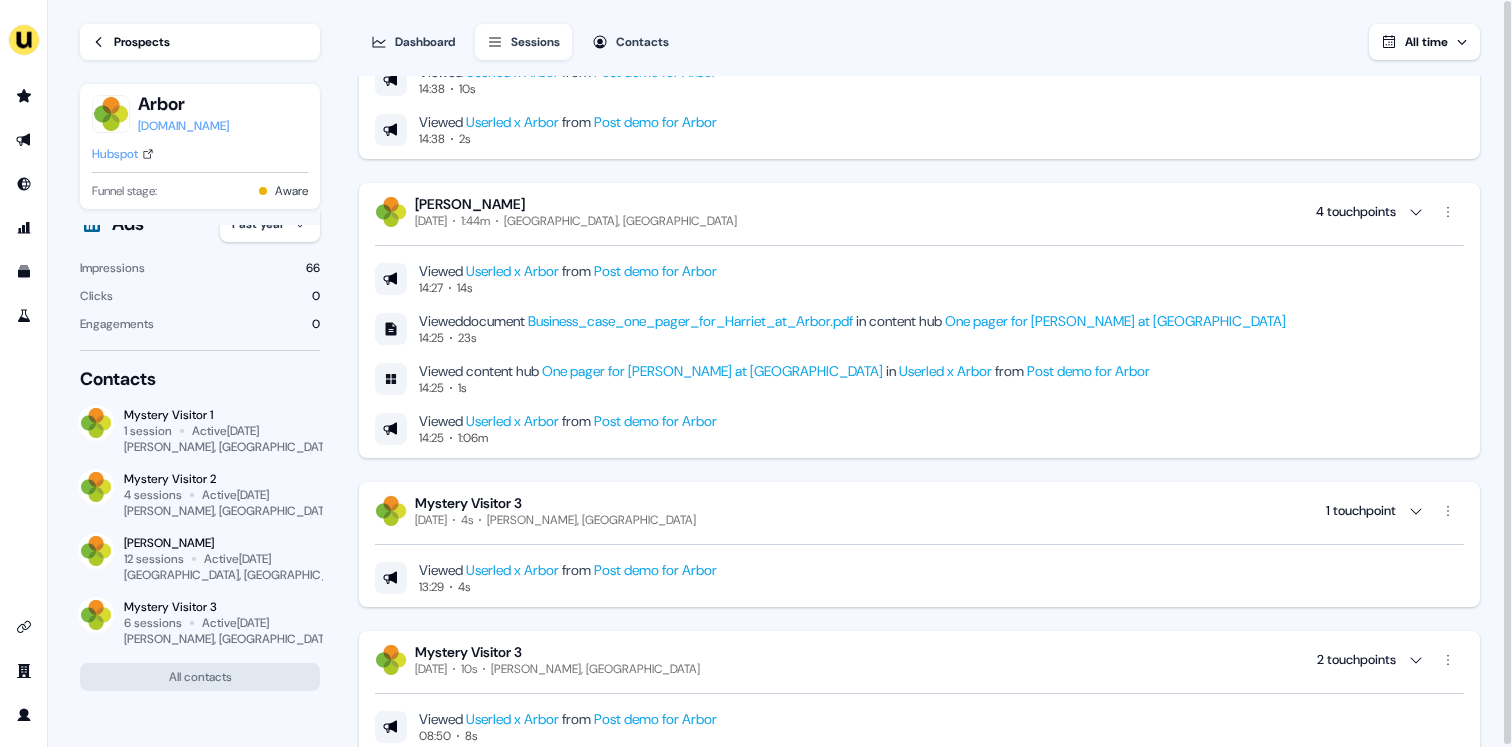 type 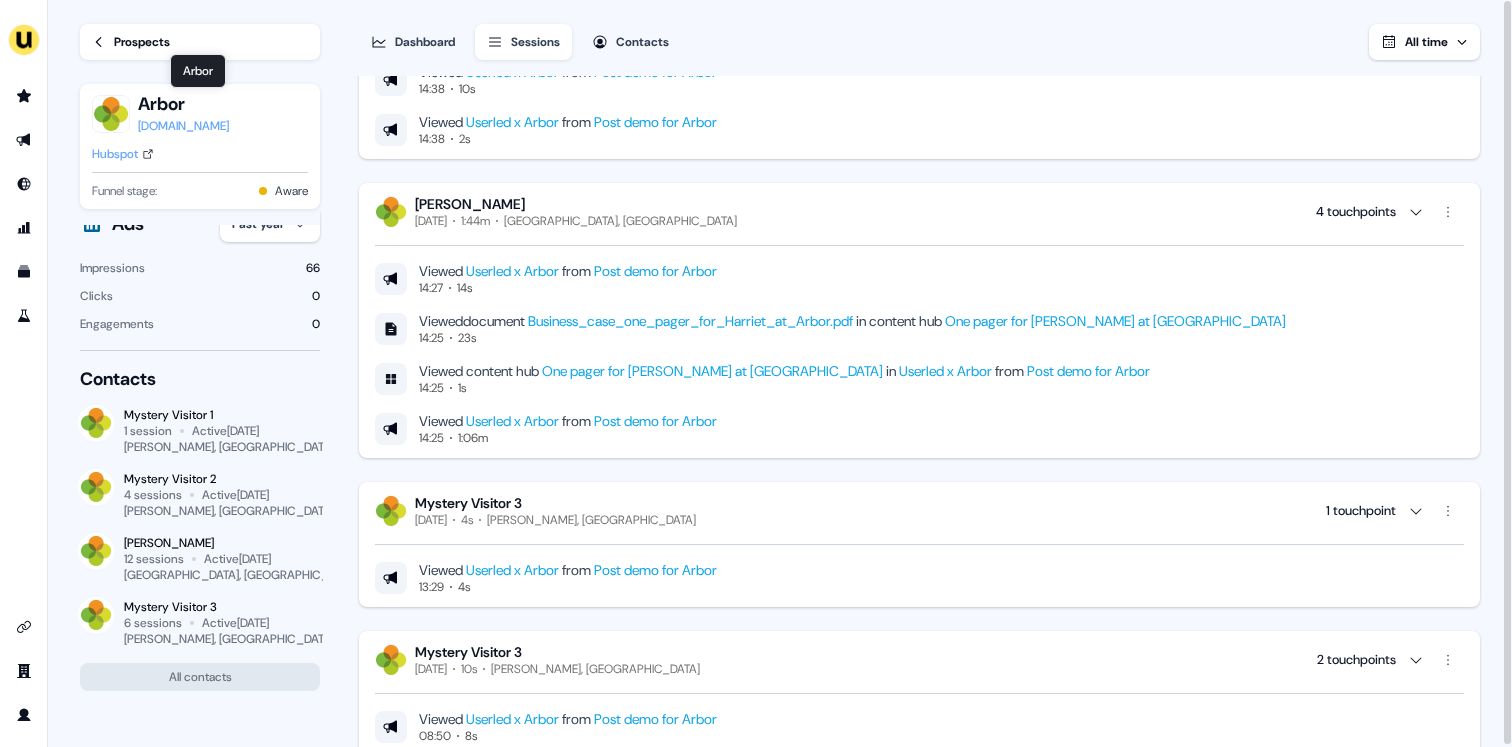 click on "Mystery Visitor 1 Thursday, July 24th 10s Hackney, UK   5   touchpoints Viewed   Userled x Arbor   from   Post demo for Arbor  11:39 2s Viewed   Userled x Arbor   from   Post demo for Arbor  11:39 2s Viewed   Userled x Arbor   from   Post demo for Arbor  11:39 2s Viewed   Userled x Arbor   from   Post demo for Arbor  11:37 2s Viewed   Userled x Arbor   from   Post demo for Arbor  11:37 2s Mystery Visitor 2 Wednesday, July 23rd 49s Hackney, UK   2   touchpoints Viewed   www.userled.io/icp/field-marketing 17:21 2s Viewed   www.userled.io/icp/field-marketing 17:20 47s Mystery Visitor 2 Wednesday, July 23rd 32s Hackney, UK   3   touchpoints Viewed   www.userled.io/icp/field-marketing 15:39 10s Viewed   www.userled.io 15:38 20s Viewed   www.userled.io 15:38 2s Beth Mokrini Wednesday, July 16th 4s Bradford, UK   2   touchpoints Viewed   Userled x Arbor   from   Post demo for Arbor  15:16 2s Viewed   Userled x Arbor   from   Post demo for Arbor  15:15 2s Beth Mokrini Tuesday, July 15th 32s Bradford, UK   10   Viewed" at bounding box center (919, 2839) 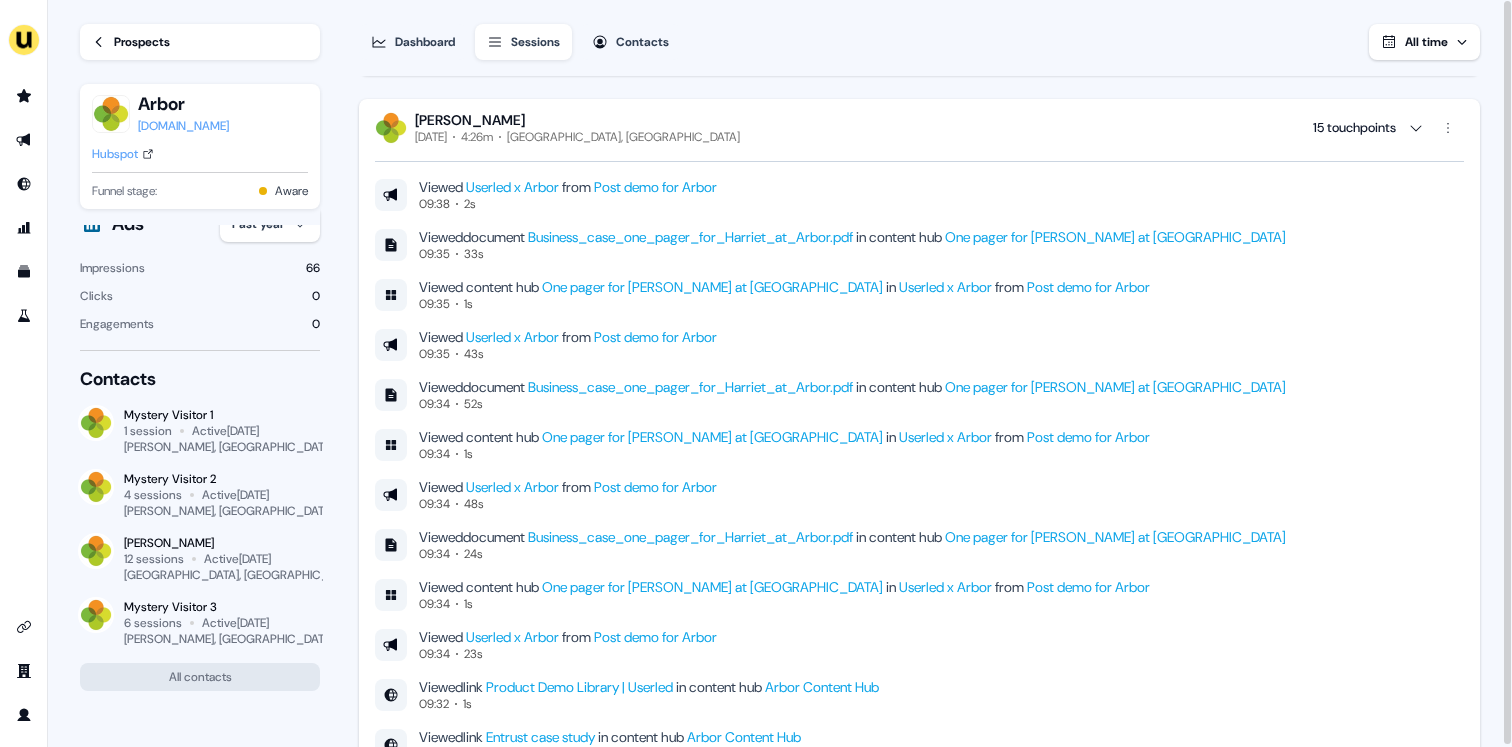 scroll, scrollTop: 3159, scrollLeft: 0, axis: vertical 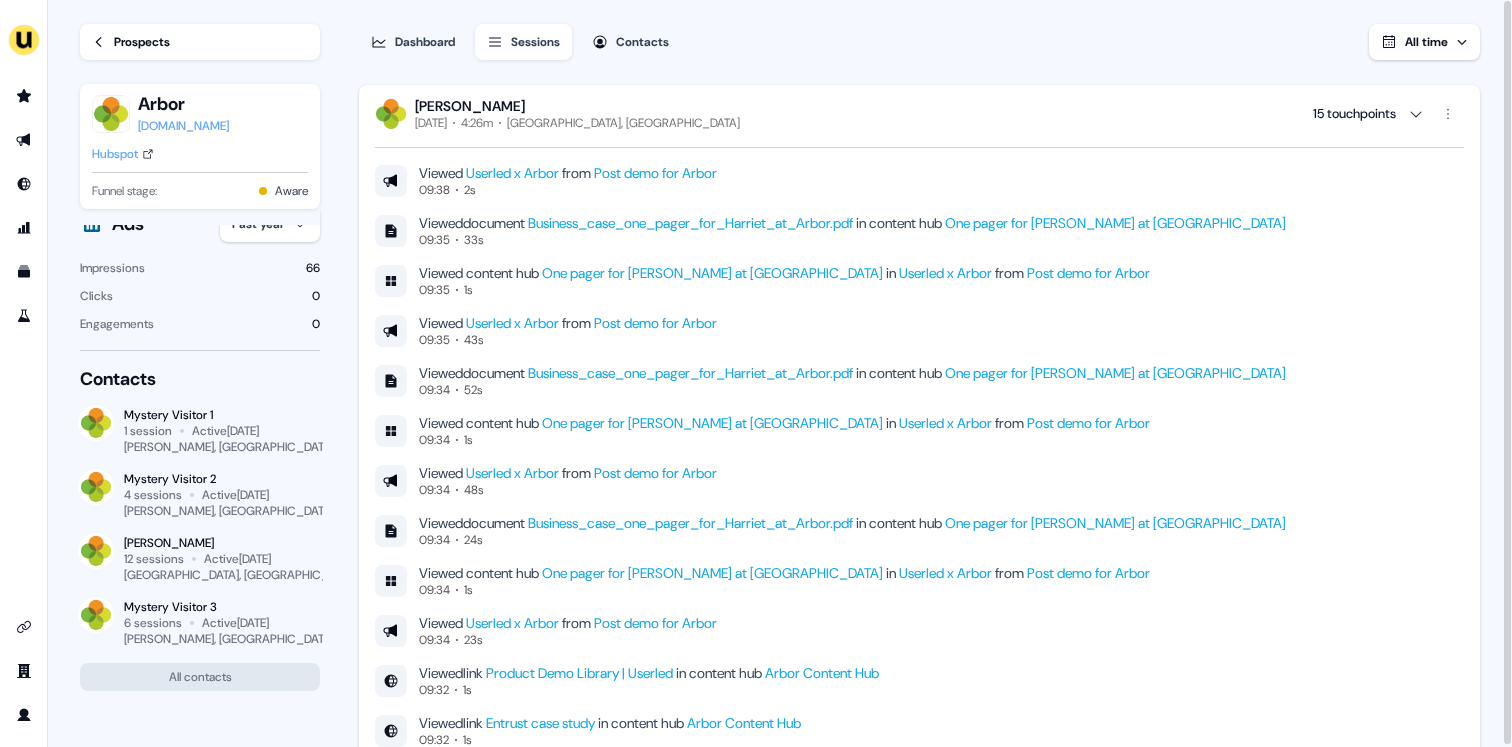 click on "Viewed   Userled x Arbor   from   Post demo for Arbor  09:38 2s Viewed  document   Business_case_one_pager_for_Harriet_at_Arbor.pdf   in content hub   One pager for Harriet at Arbor 09:35 33s Viewed content hub   One pager for Harriet at Arbor   in   Userled x Arbor   from   Post demo for Arbor  09:35 1s Viewed   Userled x Arbor   from   Post demo for Arbor  09:35 43s Viewed  document   Business_case_one_pager_for_Harriet_at_Arbor.pdf   in content hub   One pager for Harriet at Arbor 09:34 52s Viewed content hub   One pager for Harriet at Arbor   in   Userled x Arbor   from   Post demo for Arbor  09:34 1s Viewed   Userled x Arbor   from   Post demo for Arbor  09:34 48s Viewed  document   Business_case_one_pager_for_Harriet_at_Arbor.pdf   in content hub   One pager for Harriet at Arbor 09:34 24s Viewed content hub   One pager for Harriet at Arbor   in   Userled x Arbor   from   Post demo for Arbor  09:34 1s Viewed   Userled x Arbor   from   Post demo for Arbor  09:34 23s Viewed  link     in content hub   09:32" at bounding box center (919, 514) 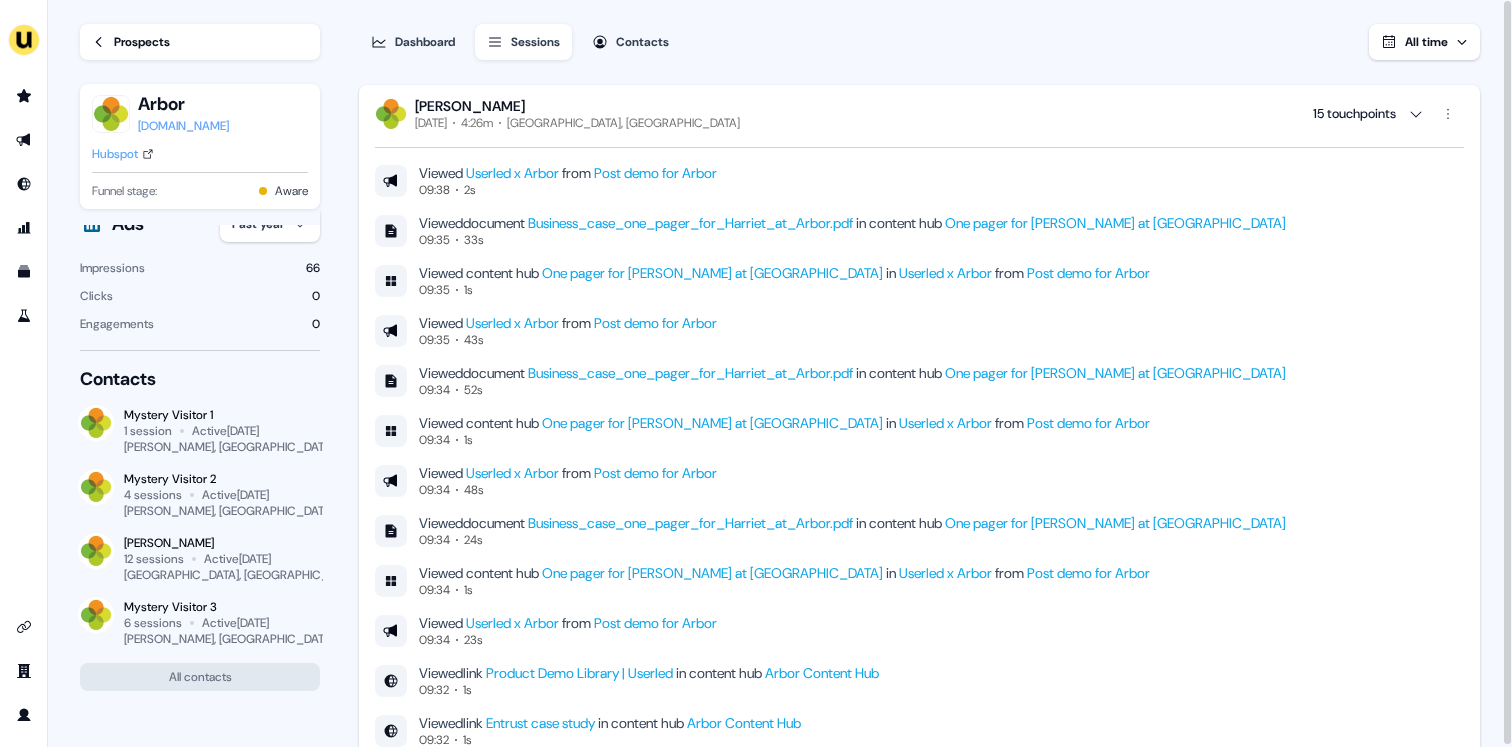 click on "One pager for Harriet at Arbor" at bounding box center [712, 573] 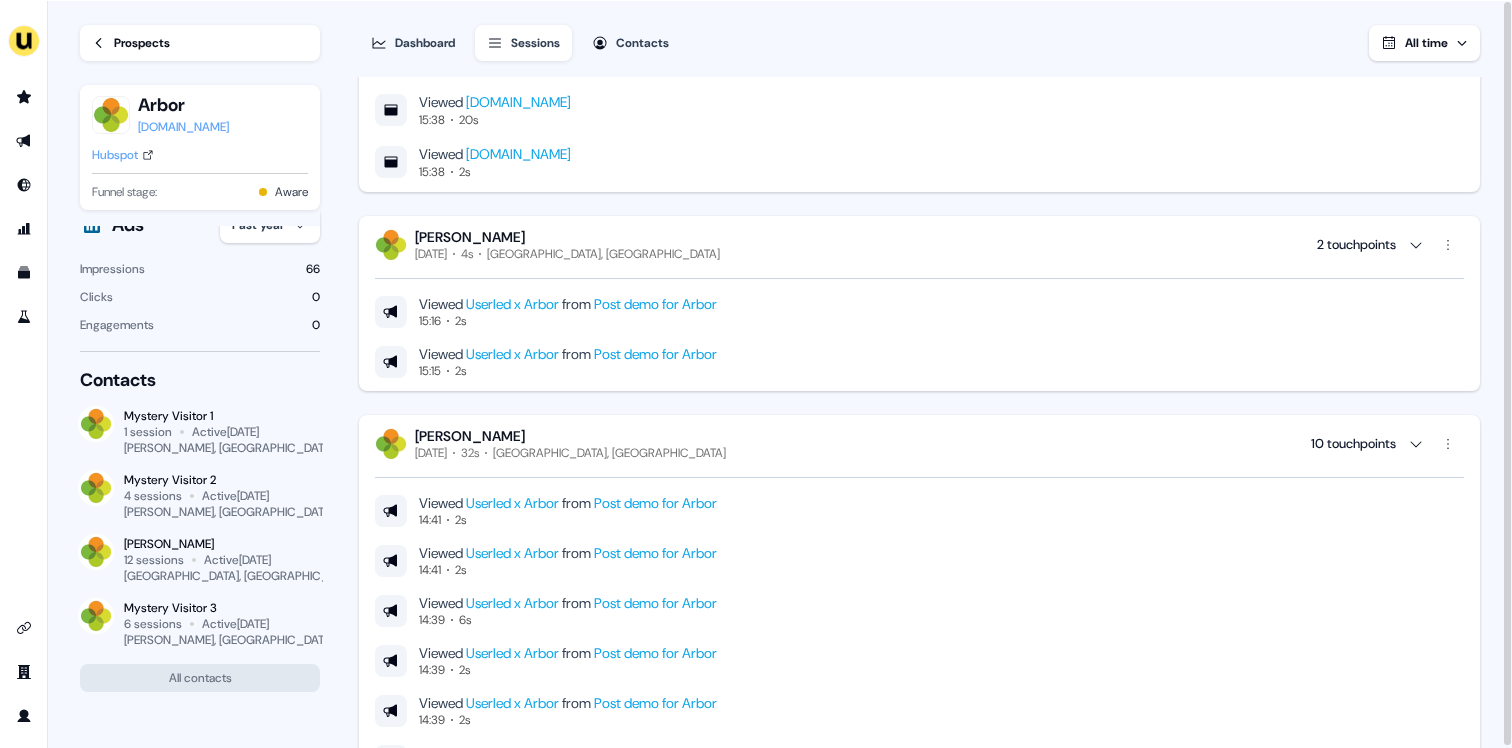 scroll, scrollTop: 0, scrollLeft: 0, axis: both 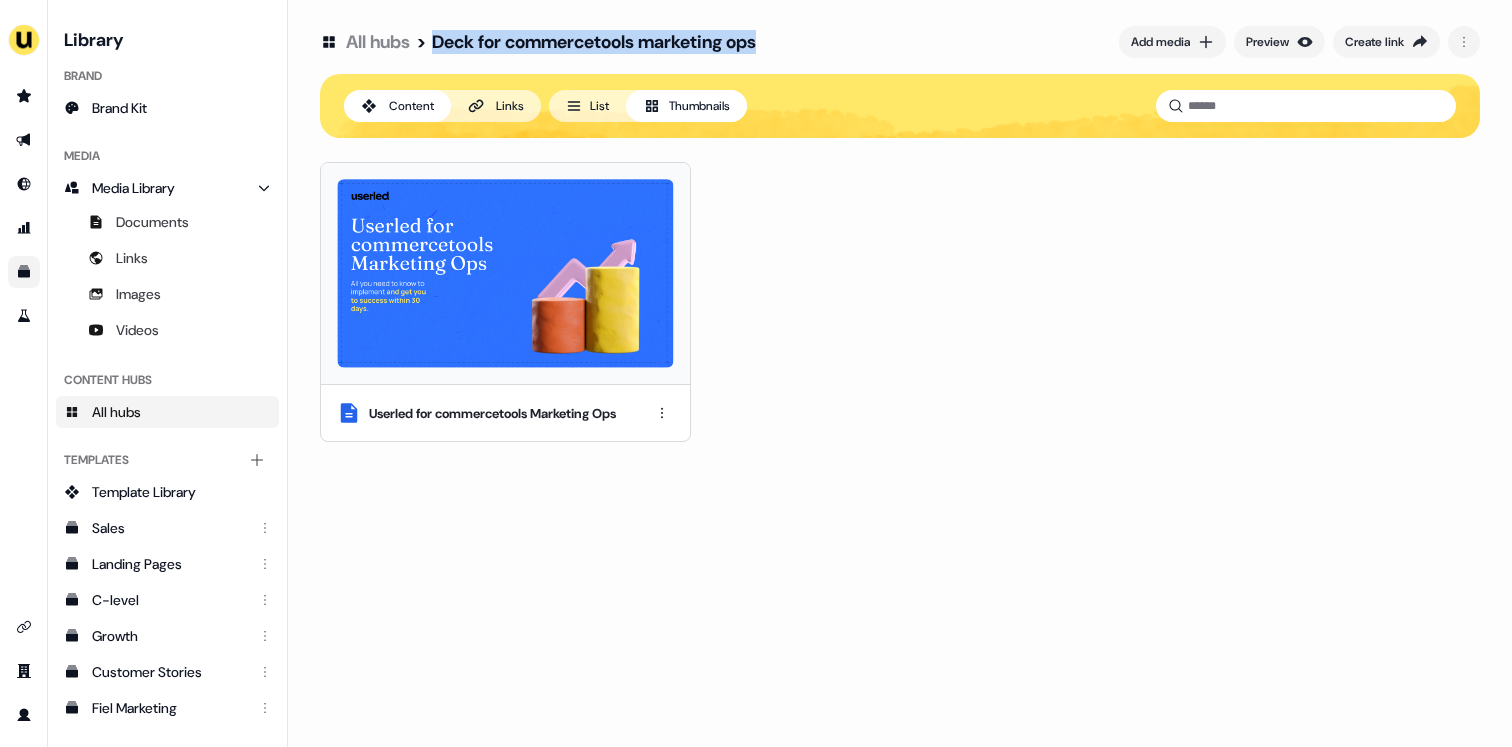 drag, startPoint x: 441, startPoint y: 44, endPoint x: 925, endPoint y: 46, distance: 484.00412 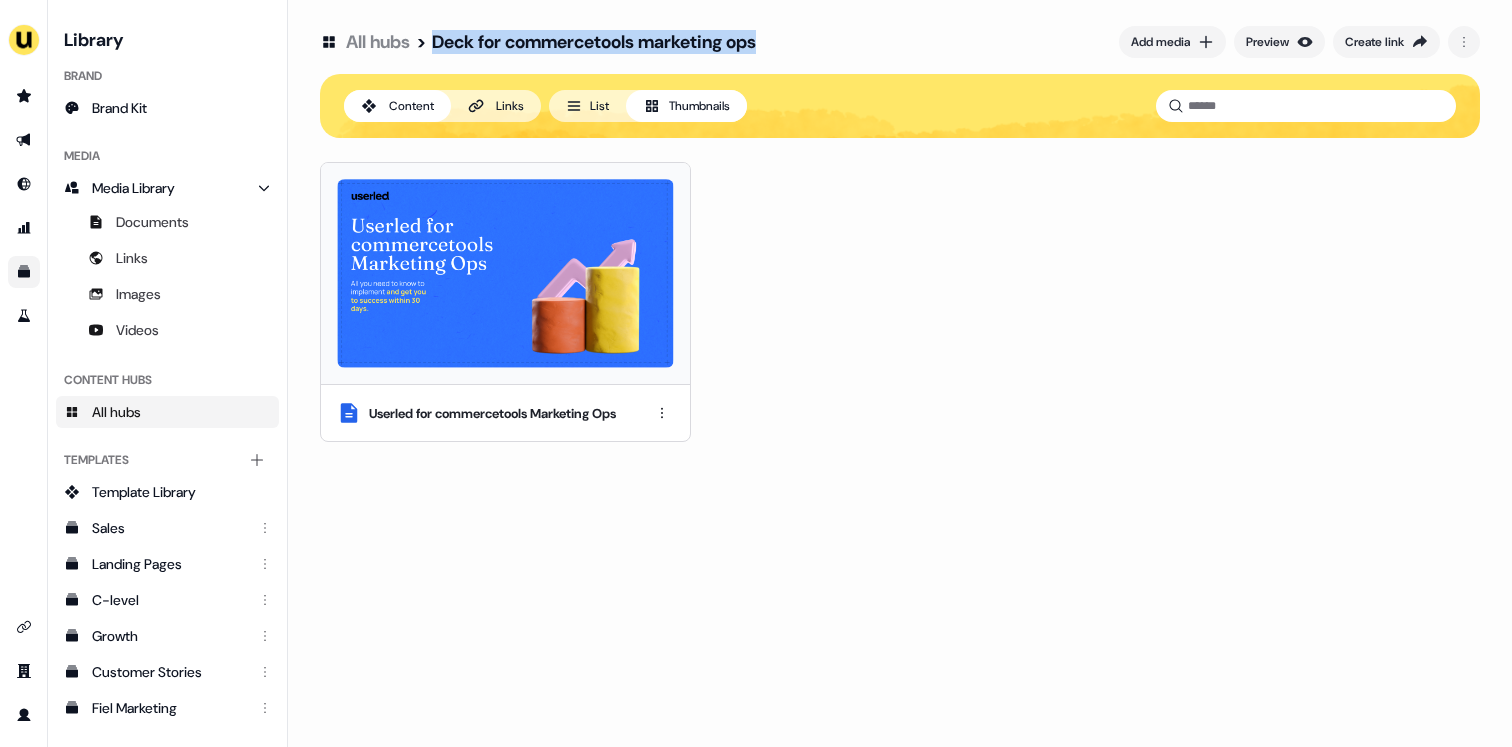 copy on "Deck for commercetools marketing ops" 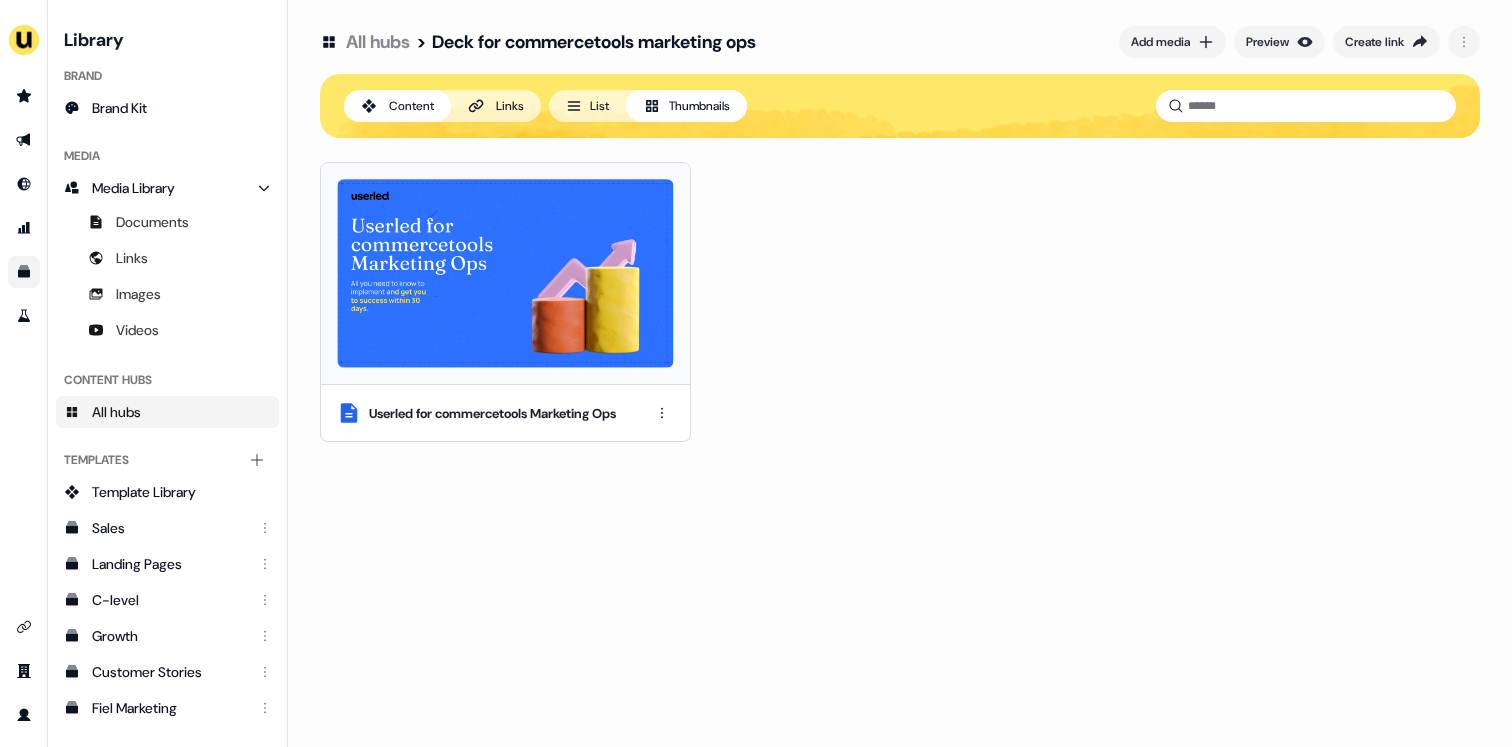 click on "Userled for commercetools Marketing Ops" at bounding box center (900, 302) 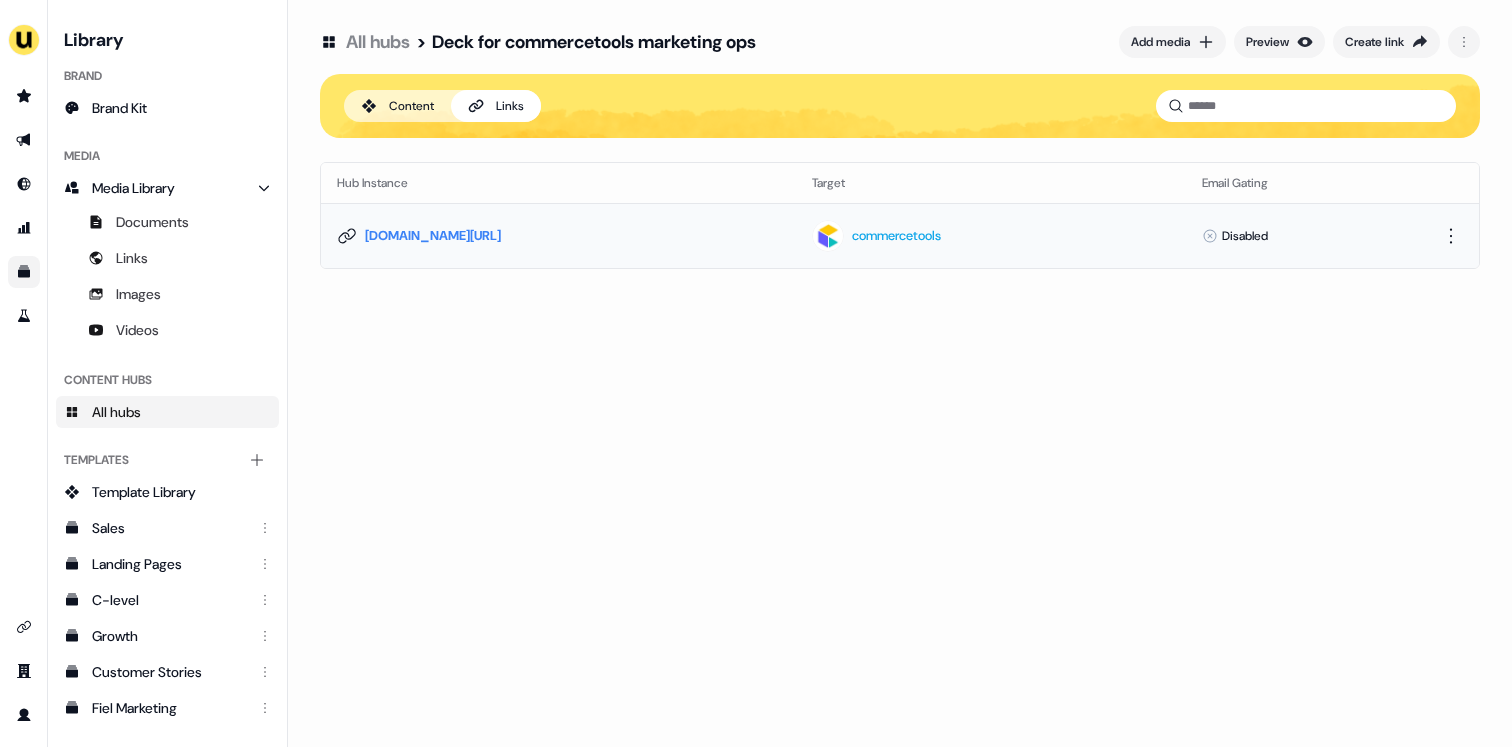 click on "app.userled.io/v/ADdZlJnHF" at bounding box center (433, 236) 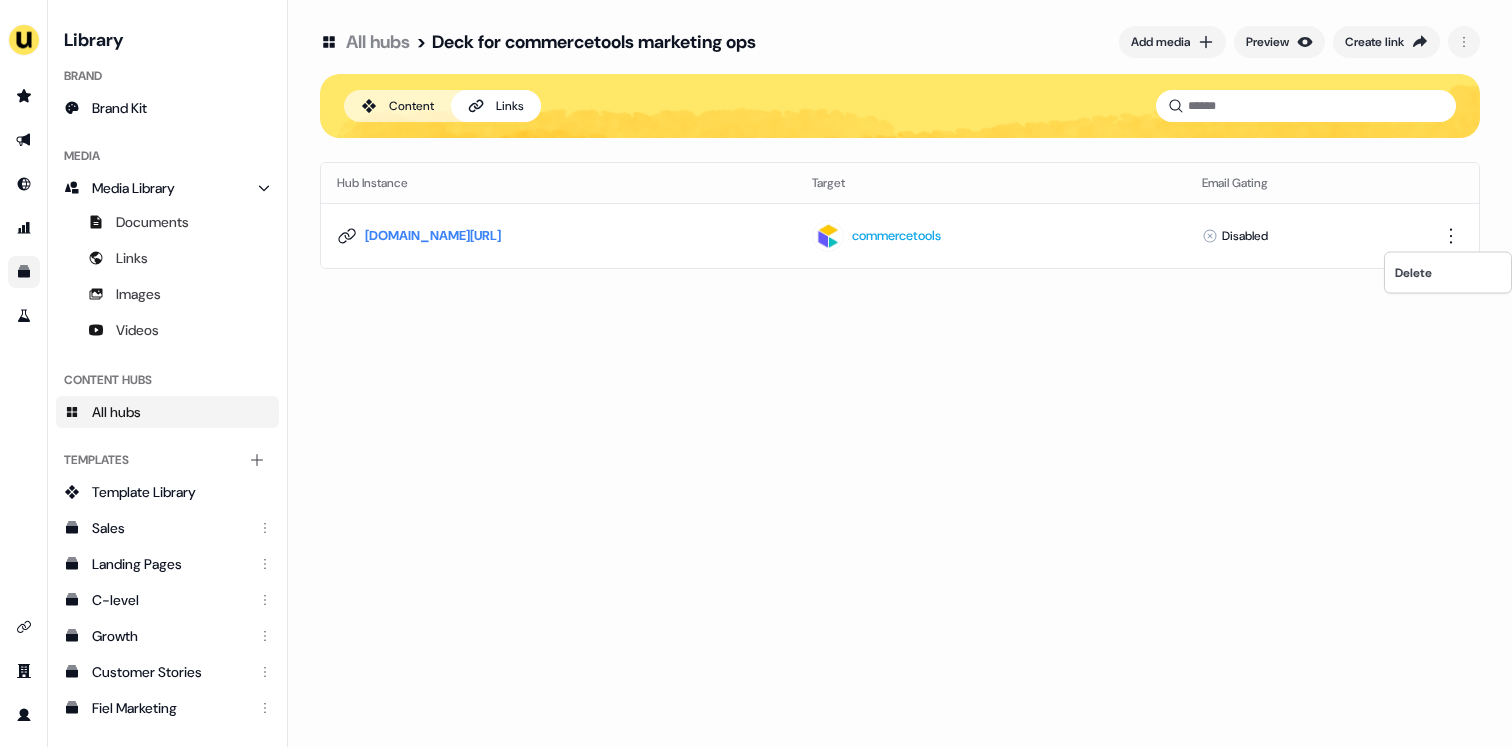 click on "For the best experience switch devices to a bigger screen. Go to Userled.io Library Brand Brand Kit Media Media Library Documents Links Images Videos Content Hubs All hubs Templates   Add collection Template Library Sales Landing Pages C-level Growth Customer Stories Fiel Marketing Linkedin Engagement Conversion Persona Videos Francais Customer Success Sales Templates  ROI Templates Competitor Comparisons Outreach Templates Proposal Templates Capability Templates C-Suite Value Templates CS samples Templates for Customers - Sales All hubs > Deck for commercetools marketing ops Add media Preview Create link Content Links Hub Instance Target Email Gating app.userled.io/v/ADdZlJnHF commercetools Disabled Delete" at bounding box center [756, 373] 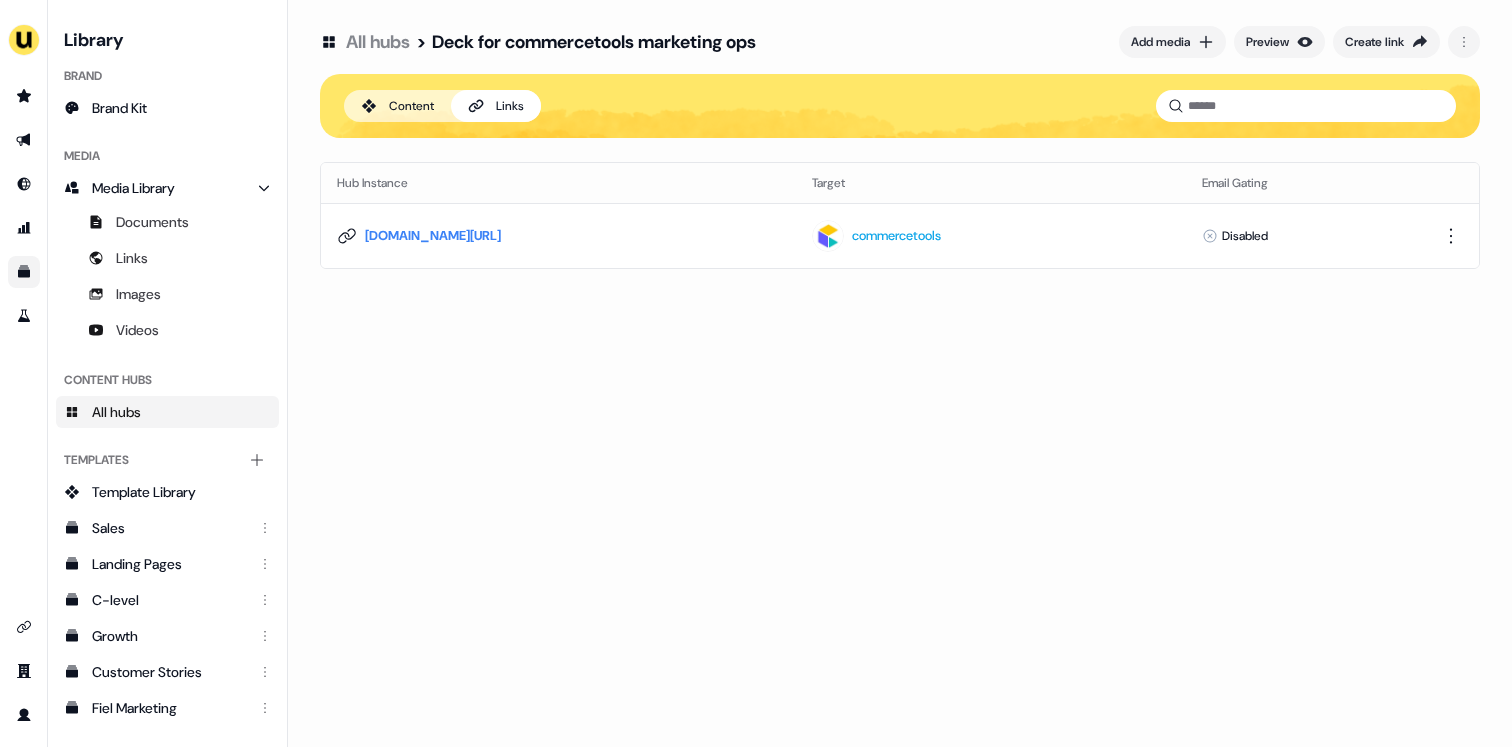 click on "All hubs > Deck for commercetools marketing ops Add media Preview Create link Content Links Hub Instance Target Email Gating app.userled.io/v/ADdZlJnHF commercetools Disabled" at bounding box center [900, 373] 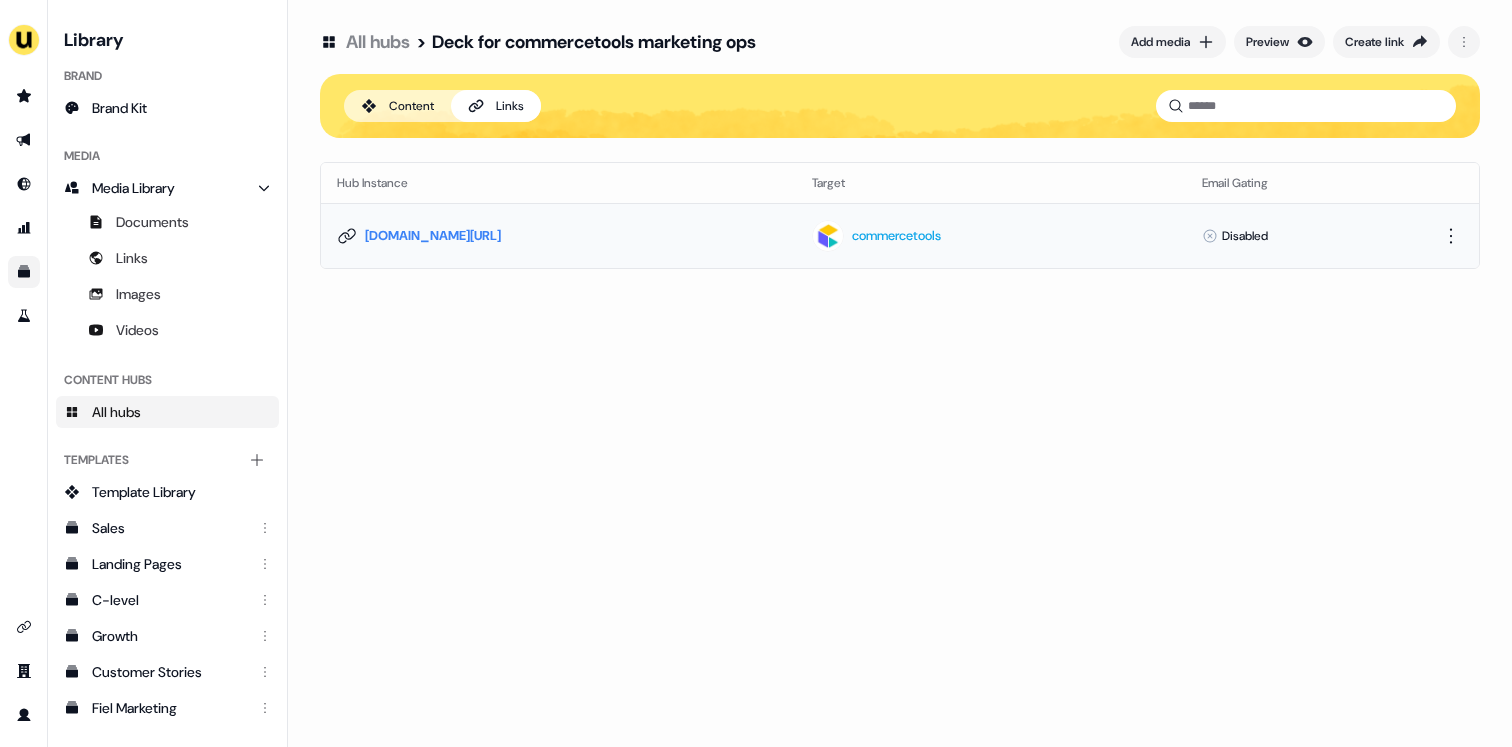 click on "[DOMAIN_NAME][URL]" at bounding box center [433, 236] 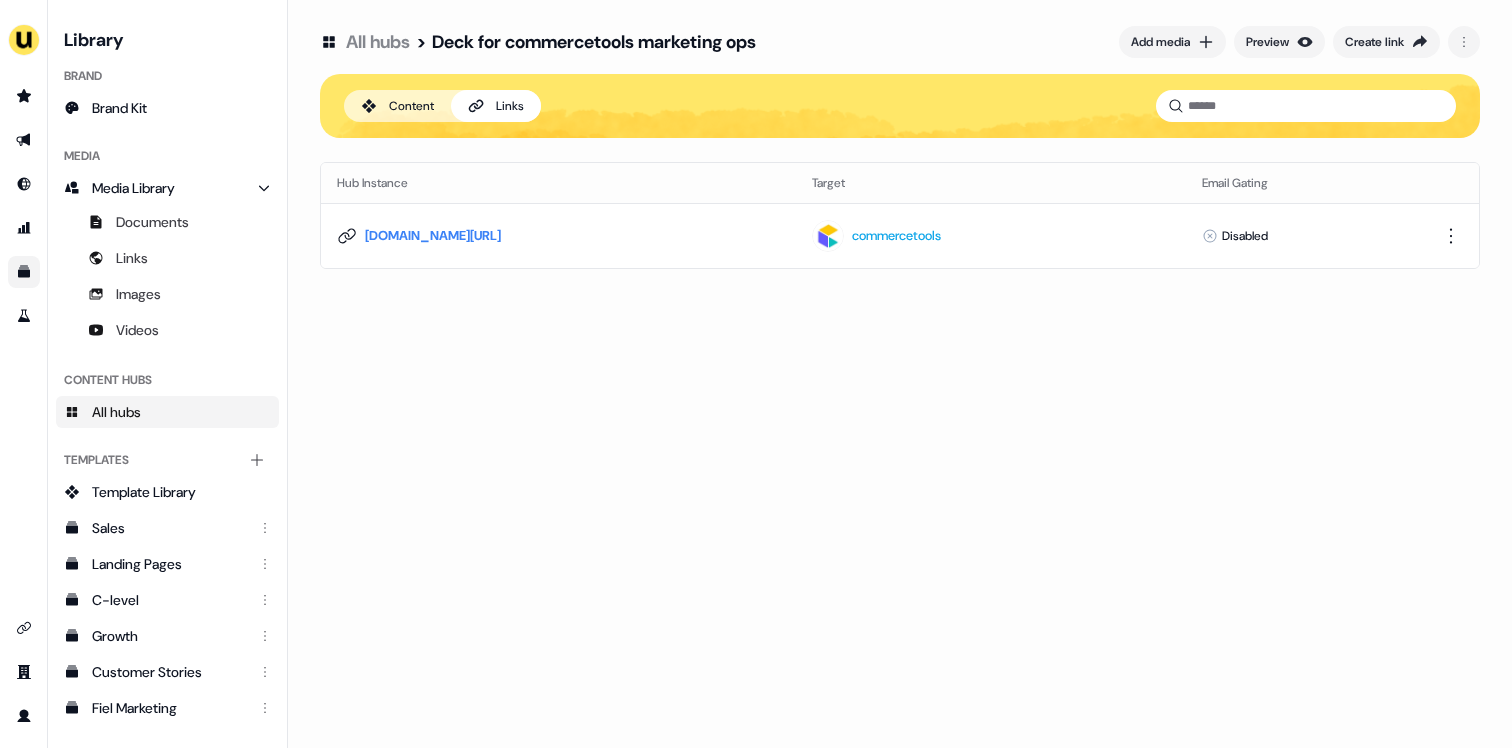 click on "All hubs > Deck for commercetools marketing ops Add media Preview Create link Content Links Hub Instance Target Email Gating app.userled.io/v/ADdZlJnHF commercetools Disabled" at bounding box center (900, 374) 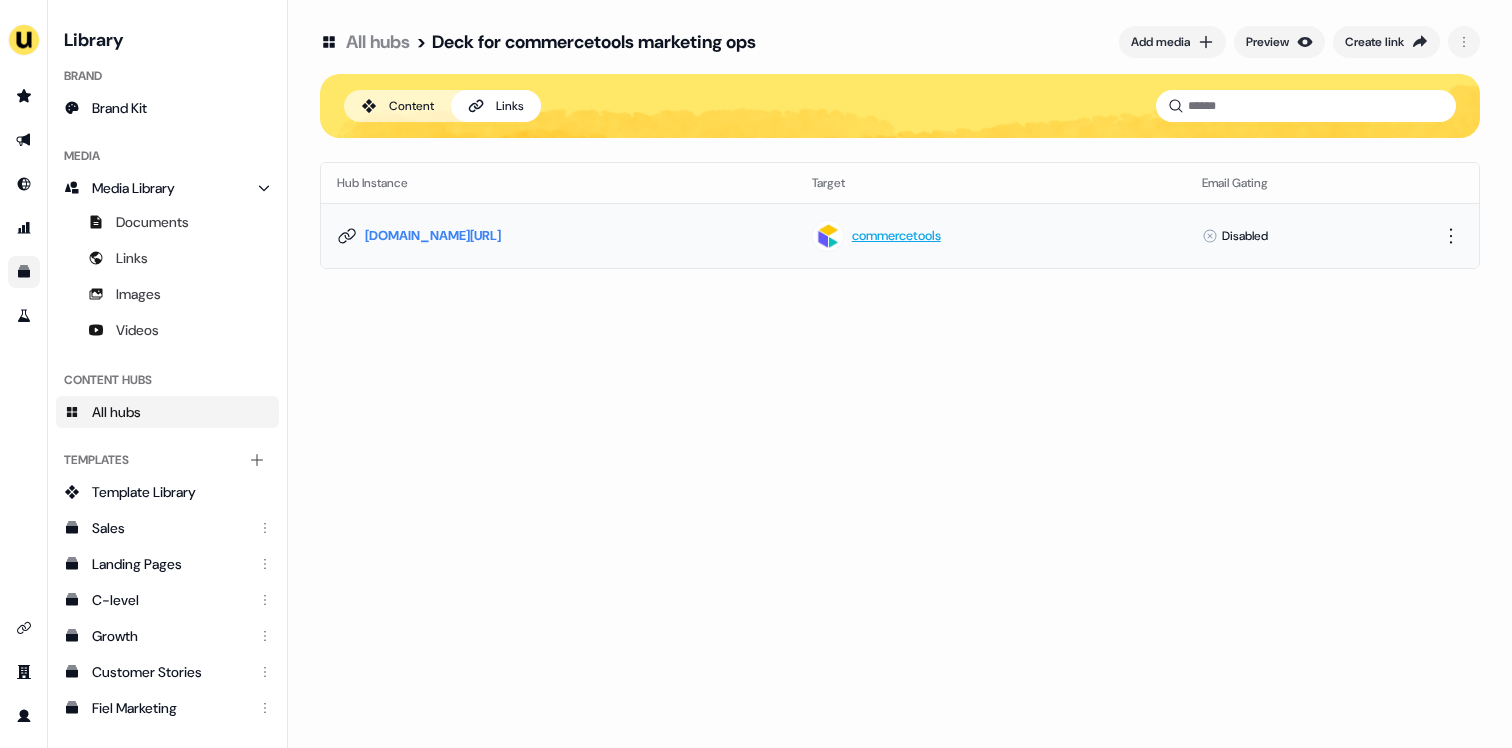 click on "commercetools" at bounding box center [896, 236] 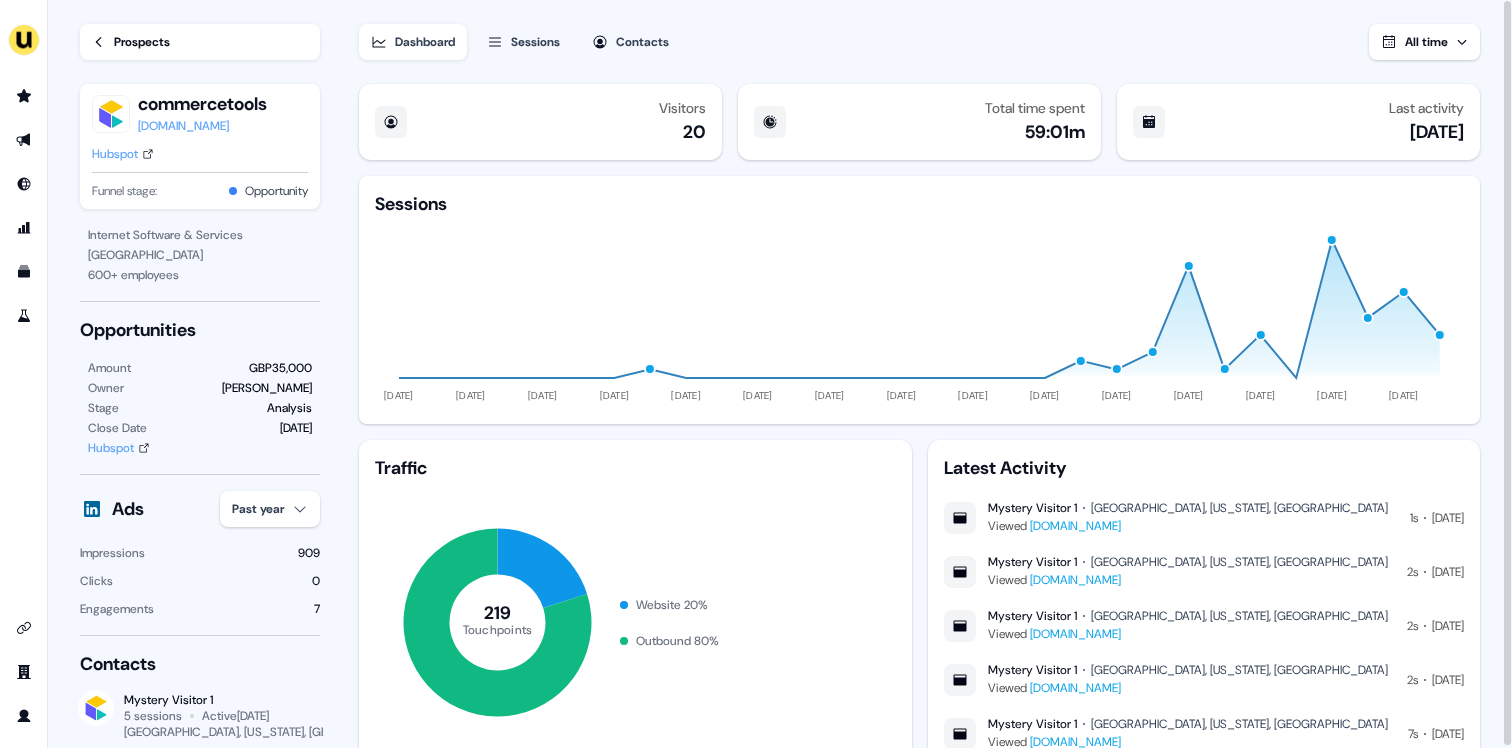 click on "Sessions" at bounding box center [535, 42] 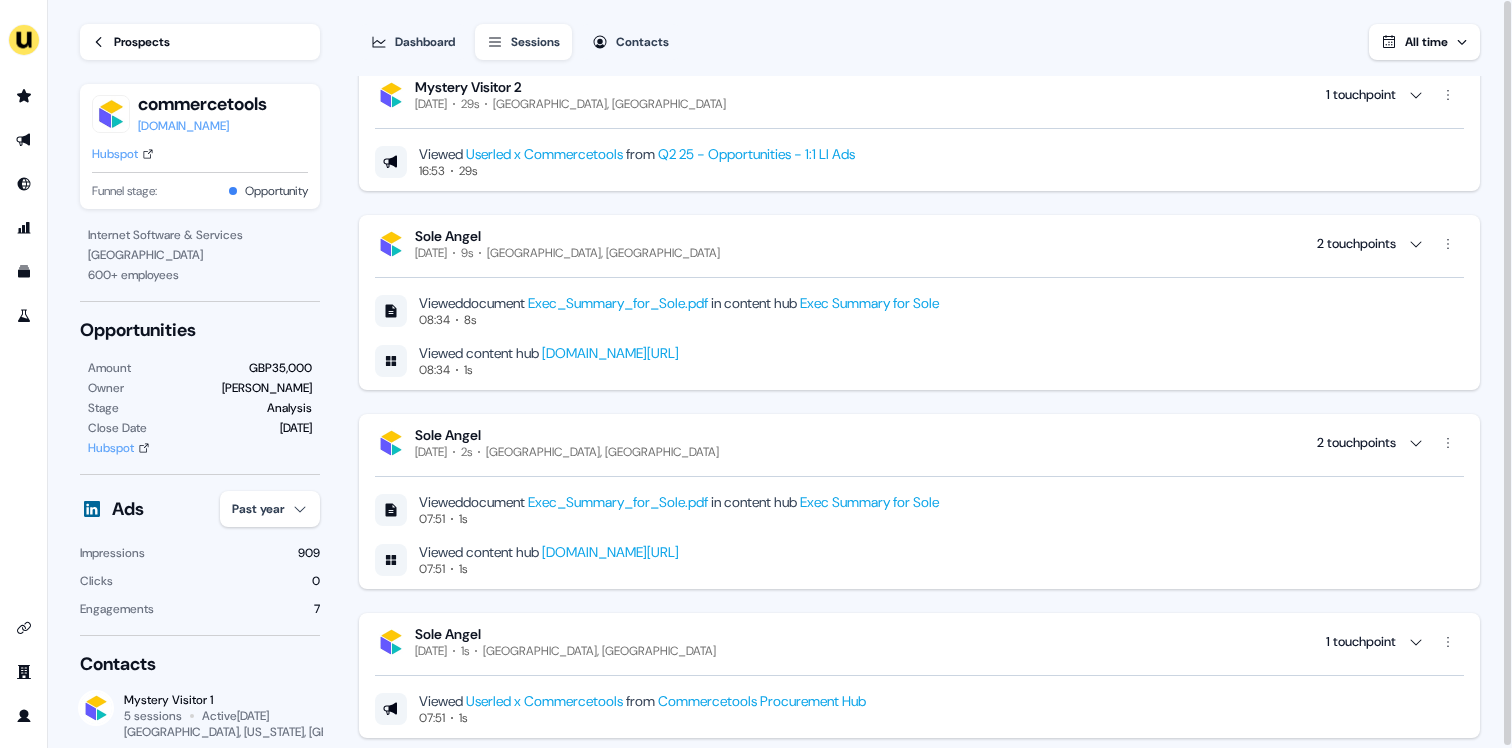 scroll, scrollTop: 1079, scrollLeft: 0, axis: vertical 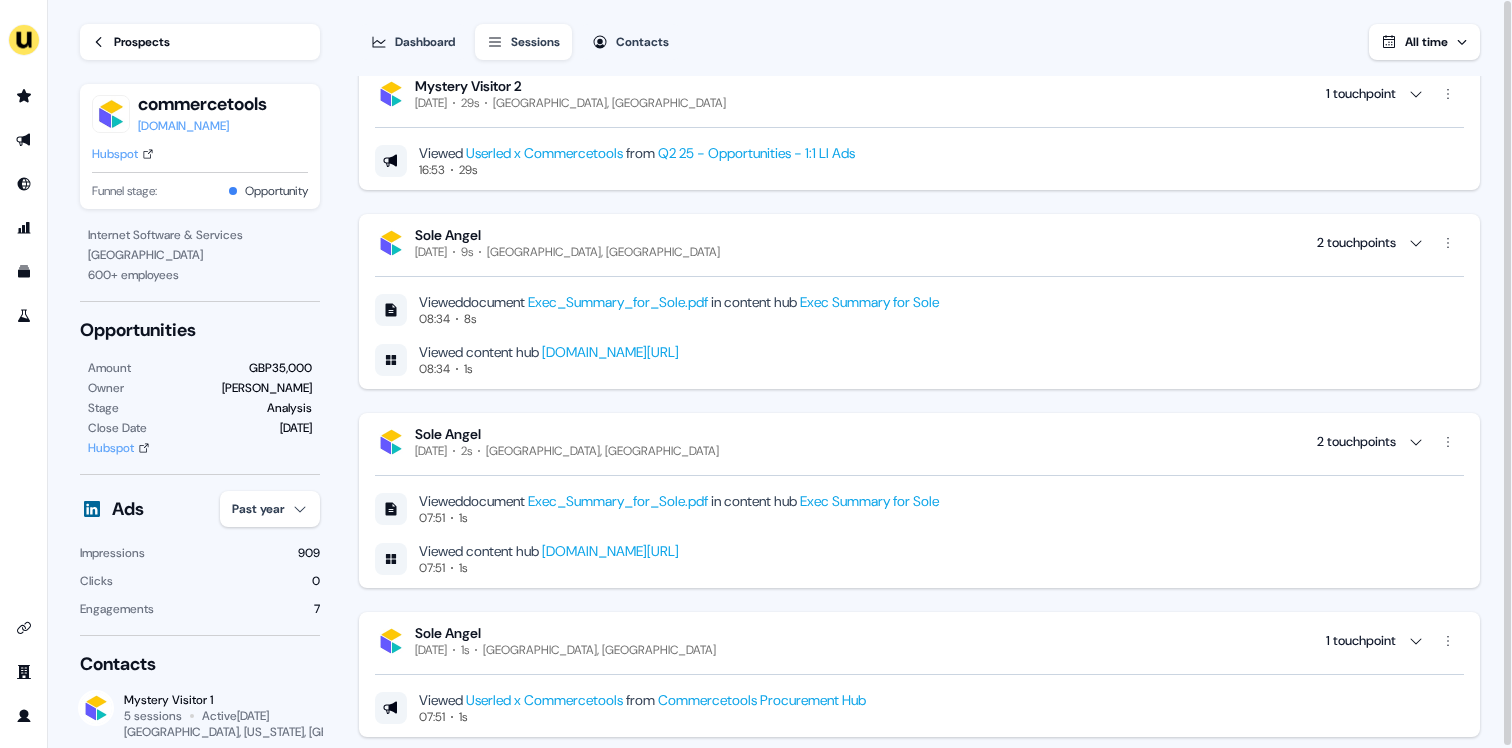 click on "app.userled.io/v/AQeSrCZGI" at bounding box center (610, 352) 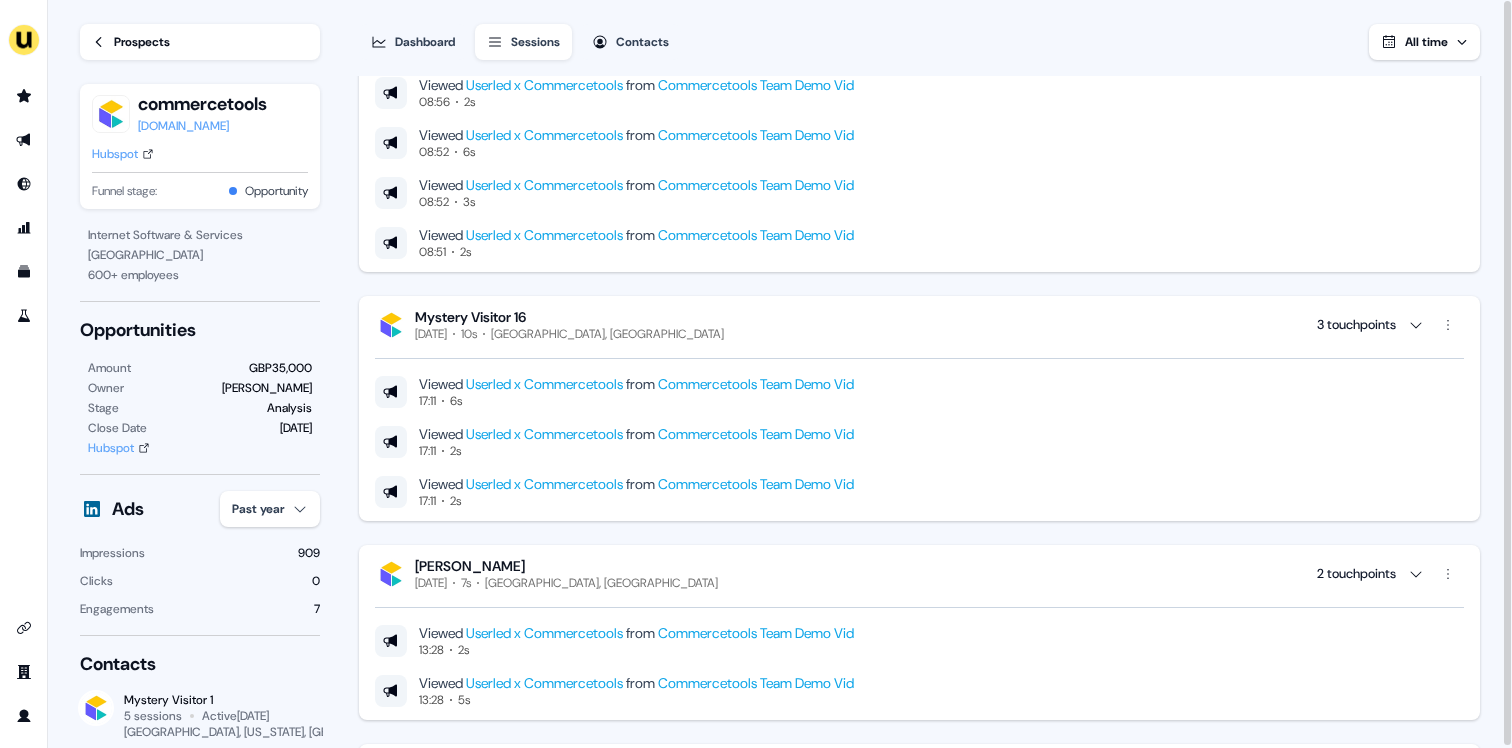 scroll, scrollTop: 3694, scrollLeft: 0, axis: vertical 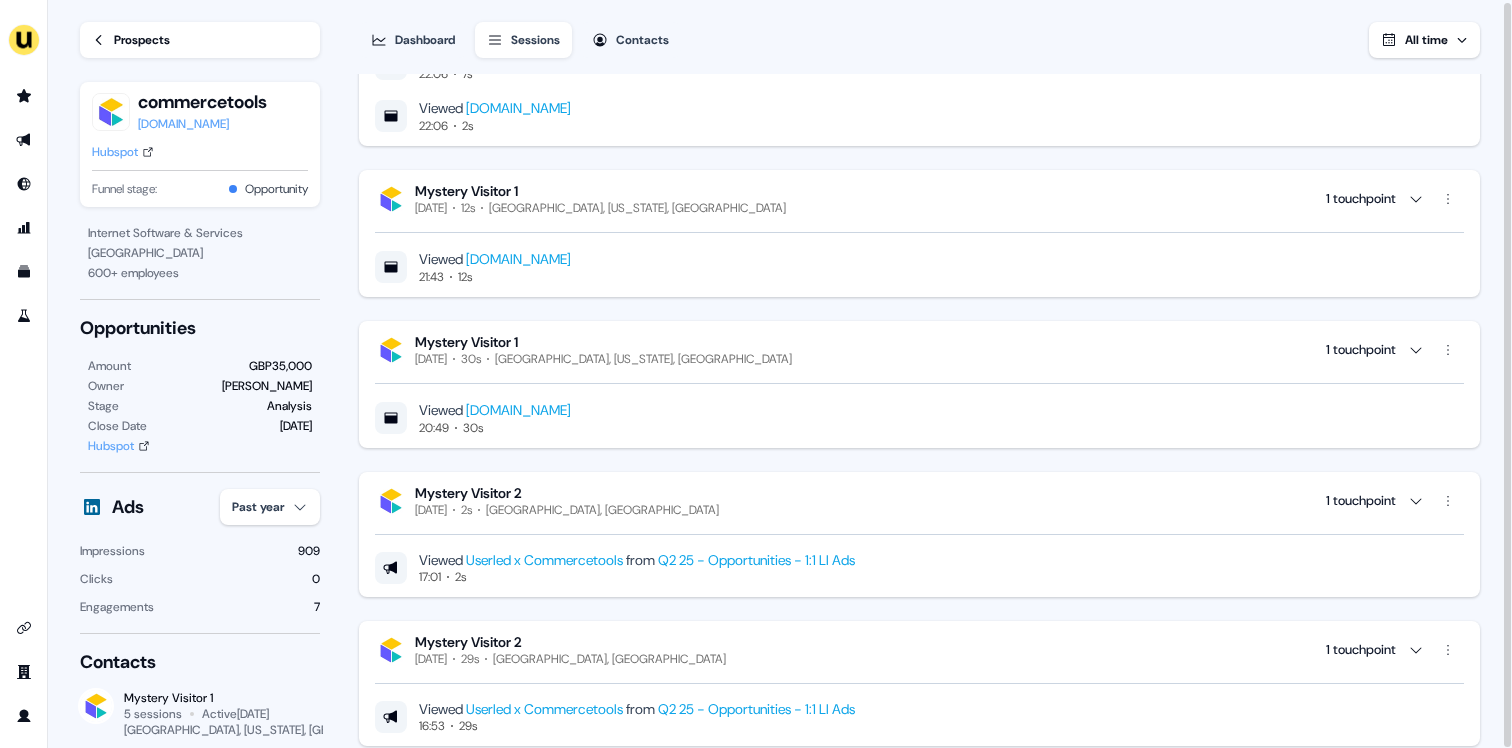 click on "Contacts" at bounding box center [642, 40] 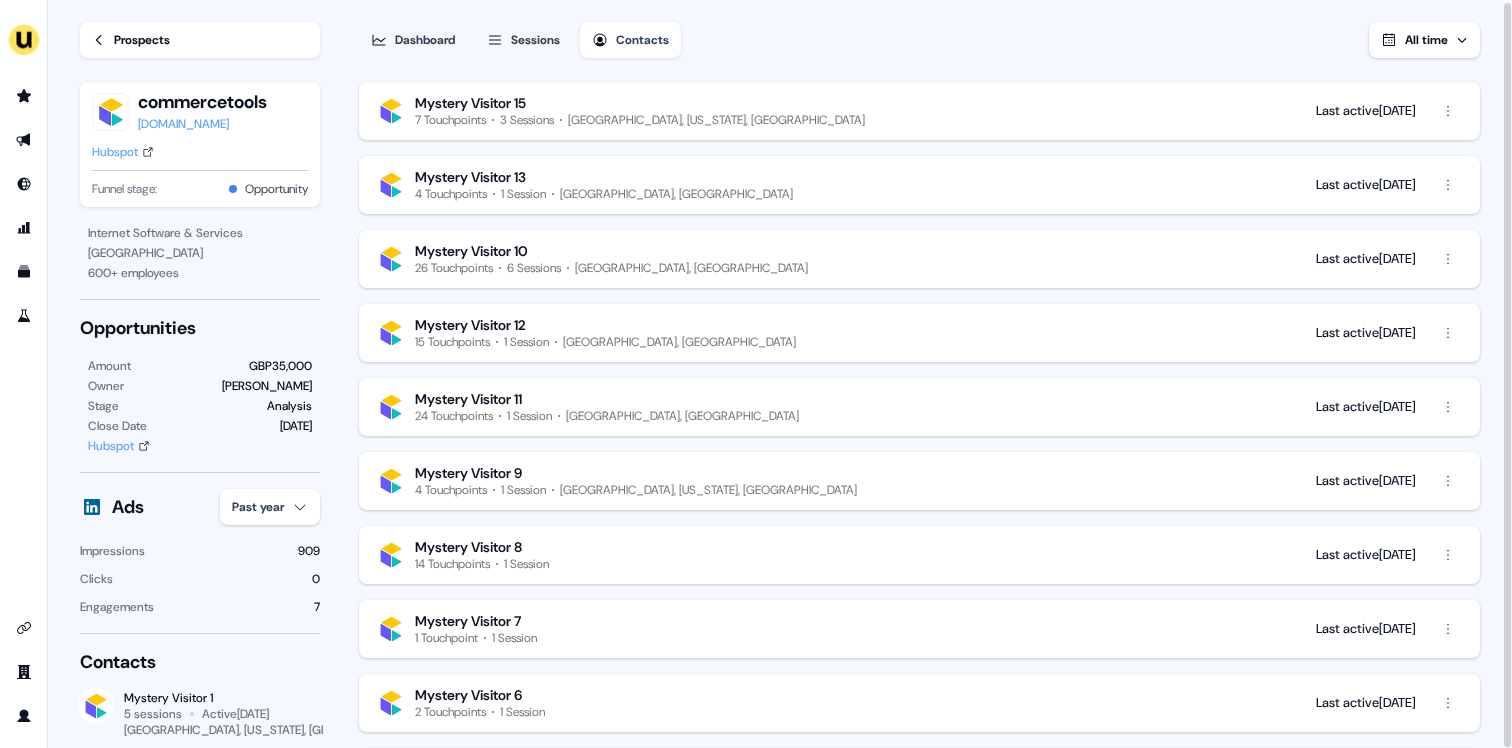 scroll, scrollTop: 942, scrollLeft: 0, axis: vertical 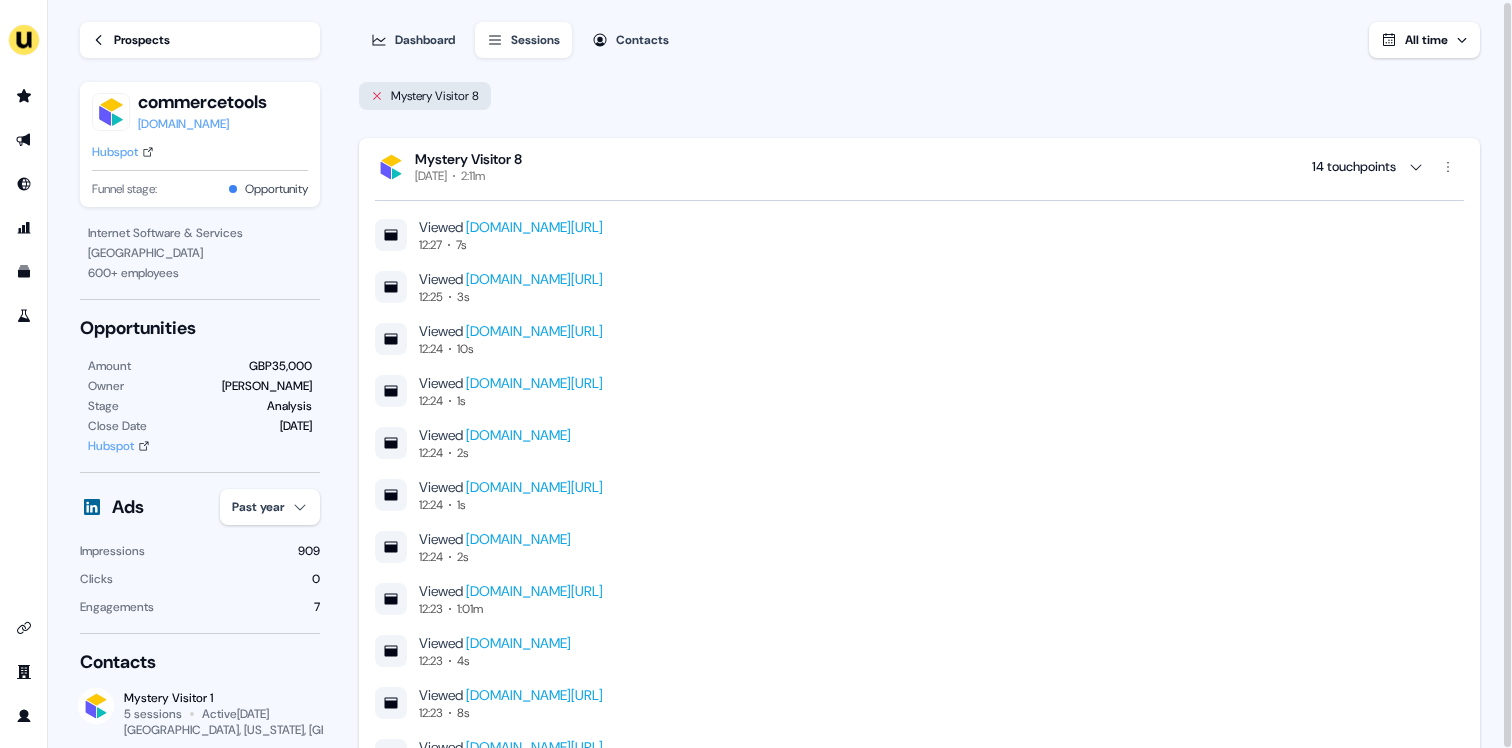click 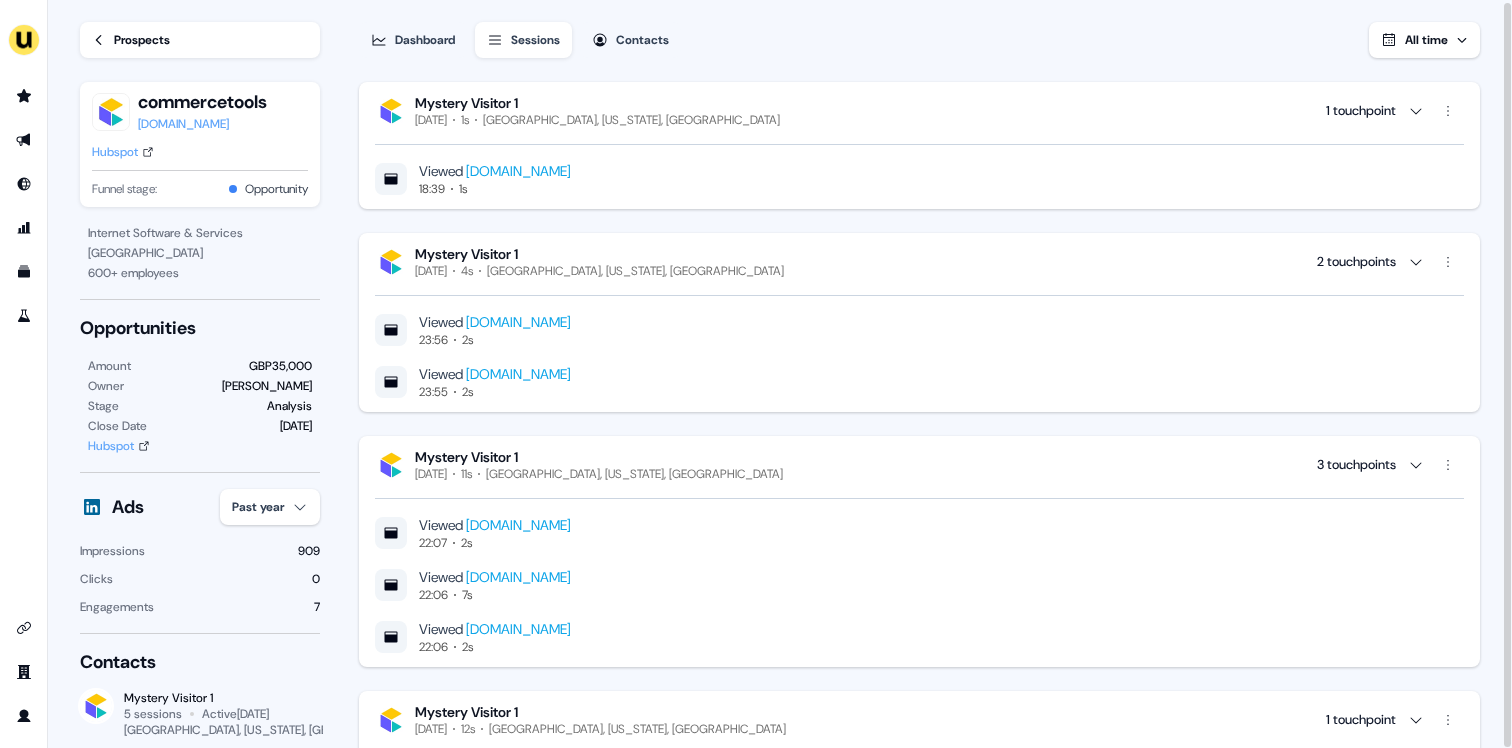 scroll, scrollTop: 0, scrollLeft: 0, axis: both 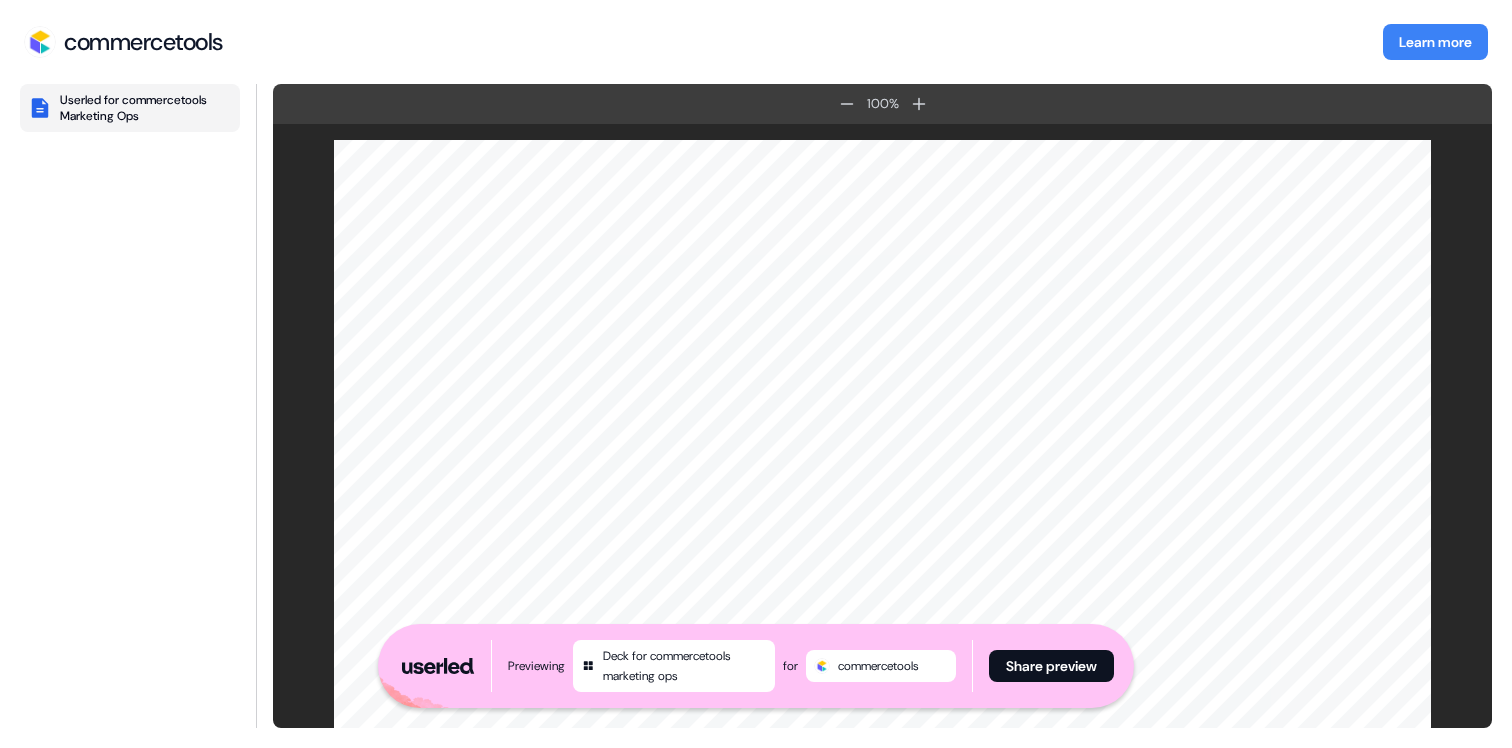 click on "Userled for commercetools Marketing Ops" at bounding box center [130, 406] 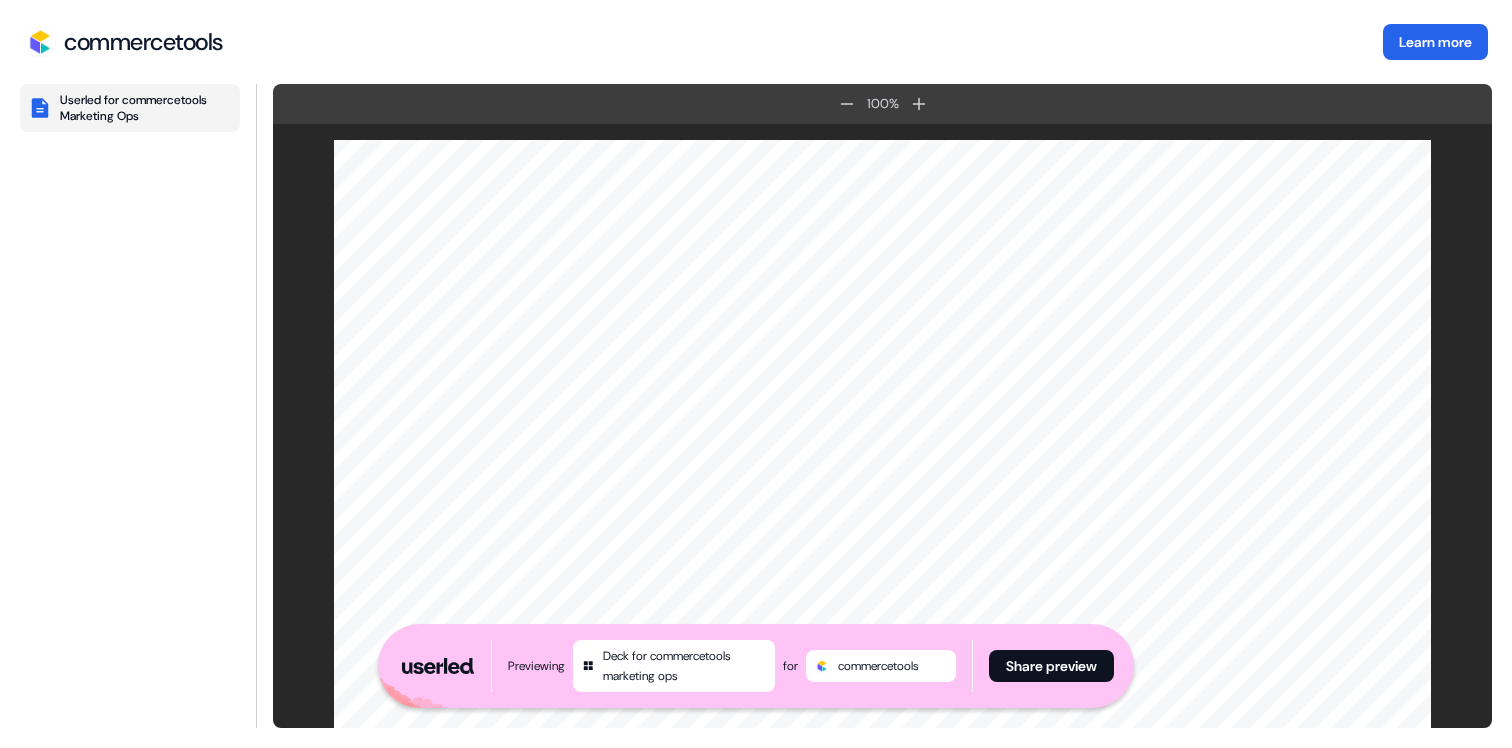 click on "Learn more" at bounding box center (1435, 42) 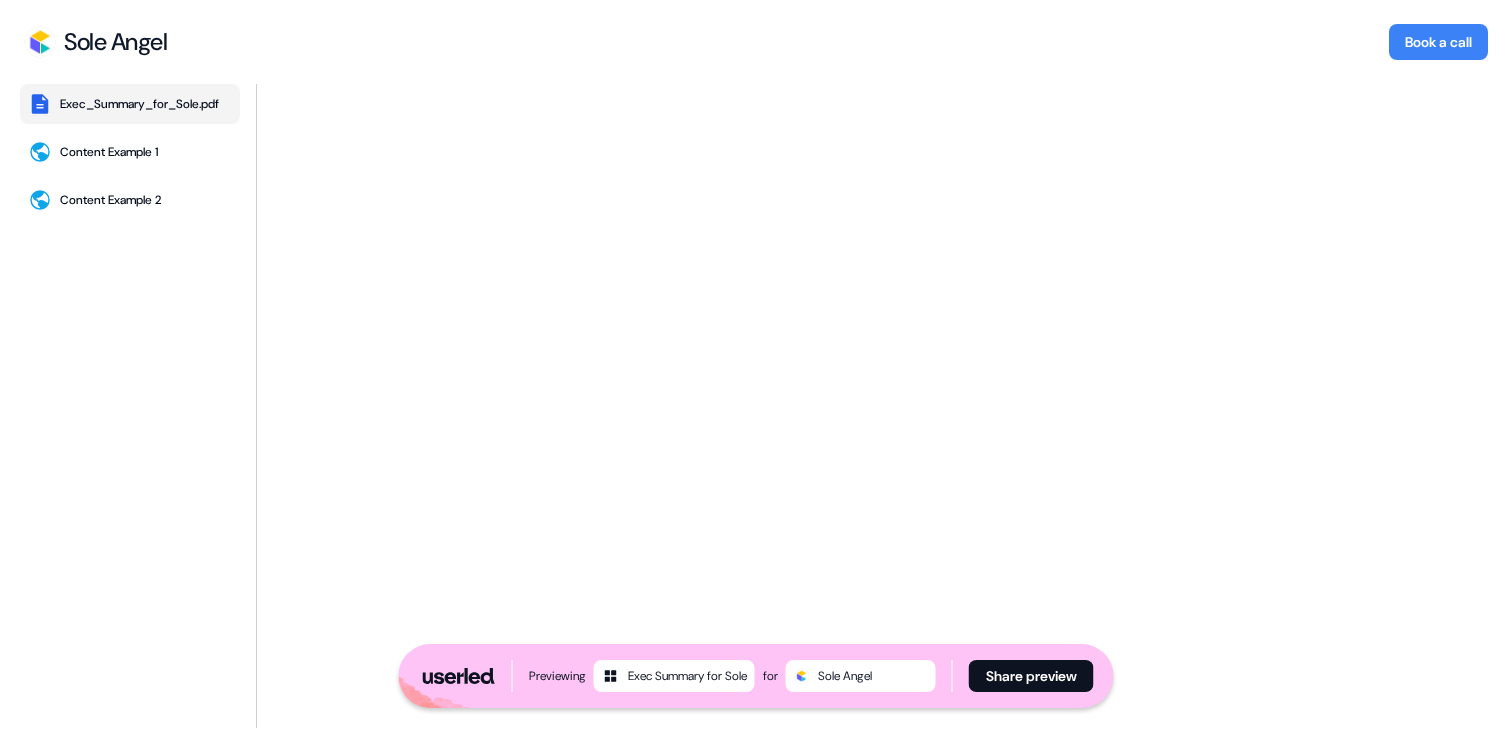 scroll, scrollTop: 0, scrollLeft: 0, axis: both 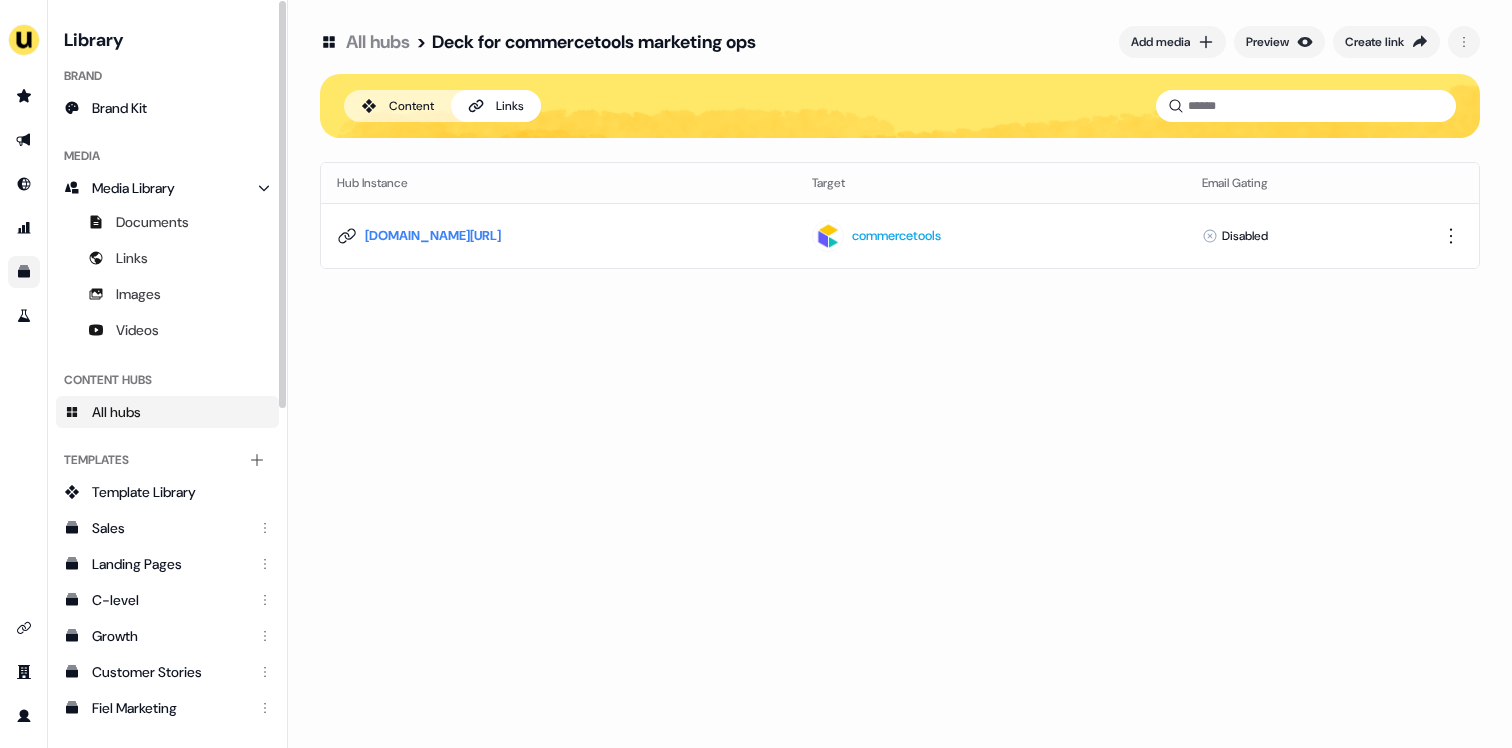 click on "Content" at bounding box center [411, 106] 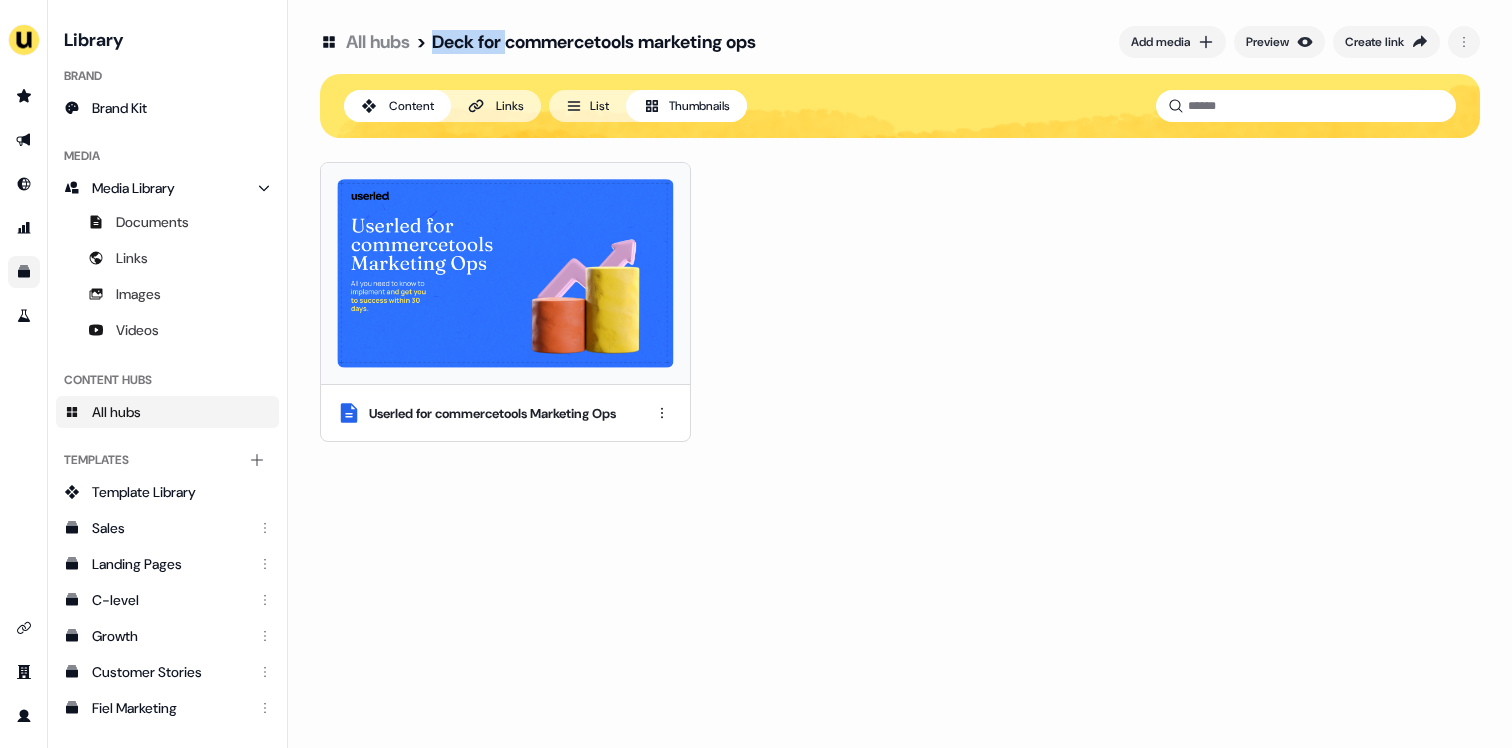 drag, startPoint x: 442, startPoint y: 46, endPoint x: 514, endPoint y: 46, distance: 72 